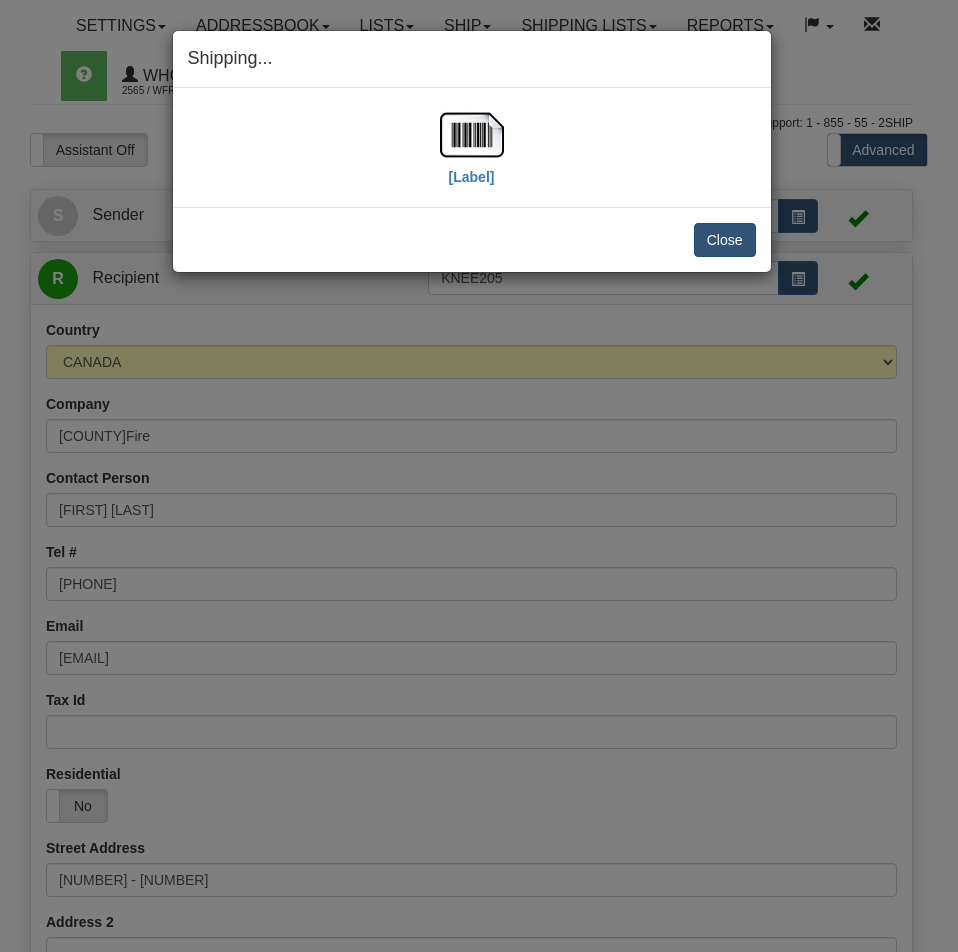 scroll, scrollTop: 1497, scrollLeft: 0, axis: vertical 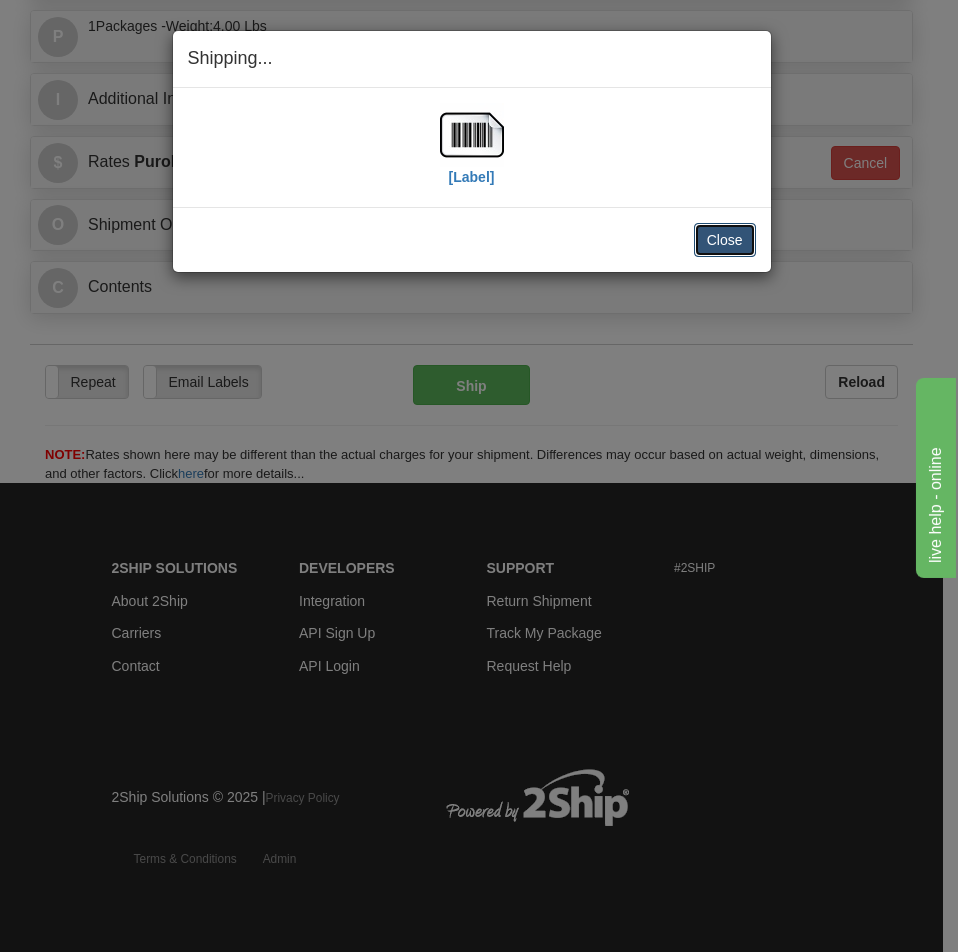 click on "Close" at bounding box center [725, 240] 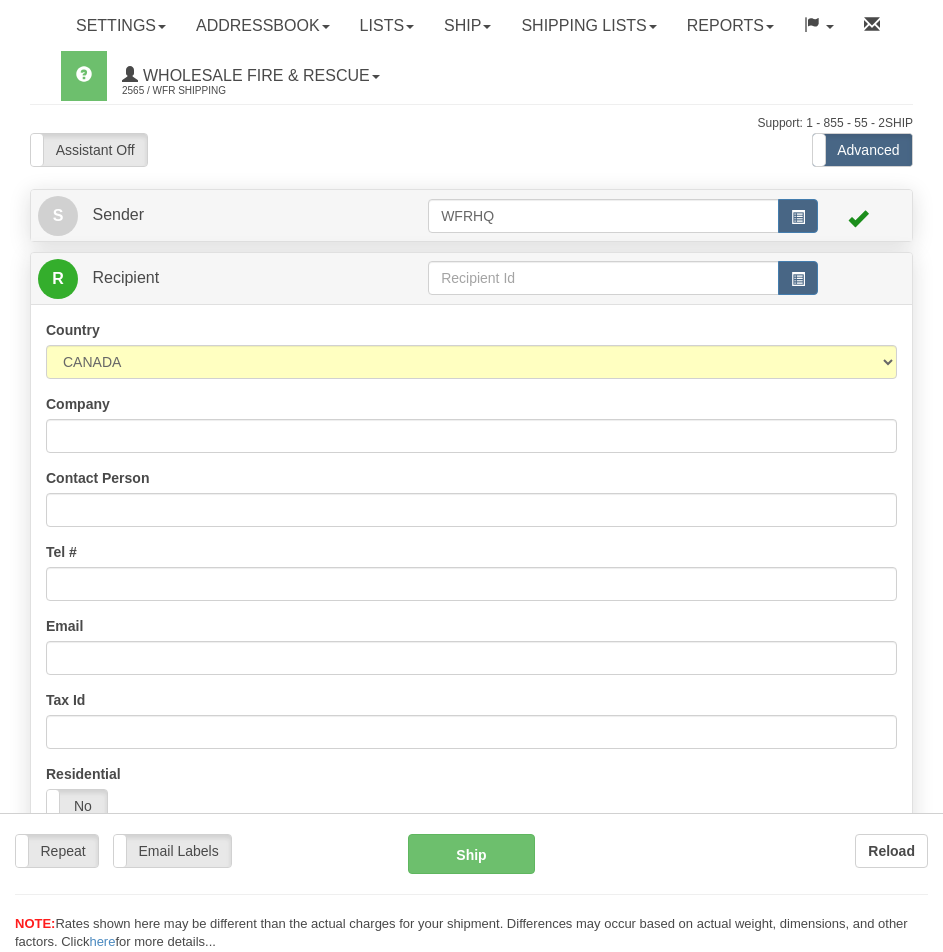 scroll, scrollTop: 0, scrollLeft: 0, axis: both 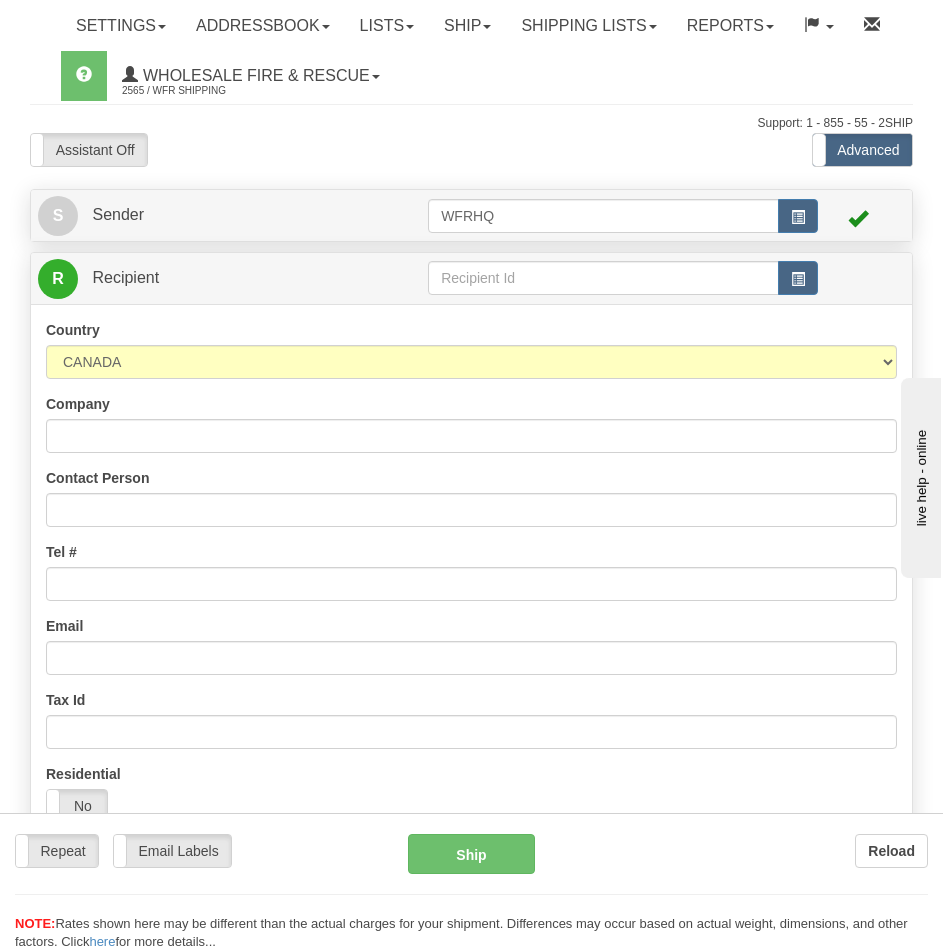 click at bounding box center [471, 476] 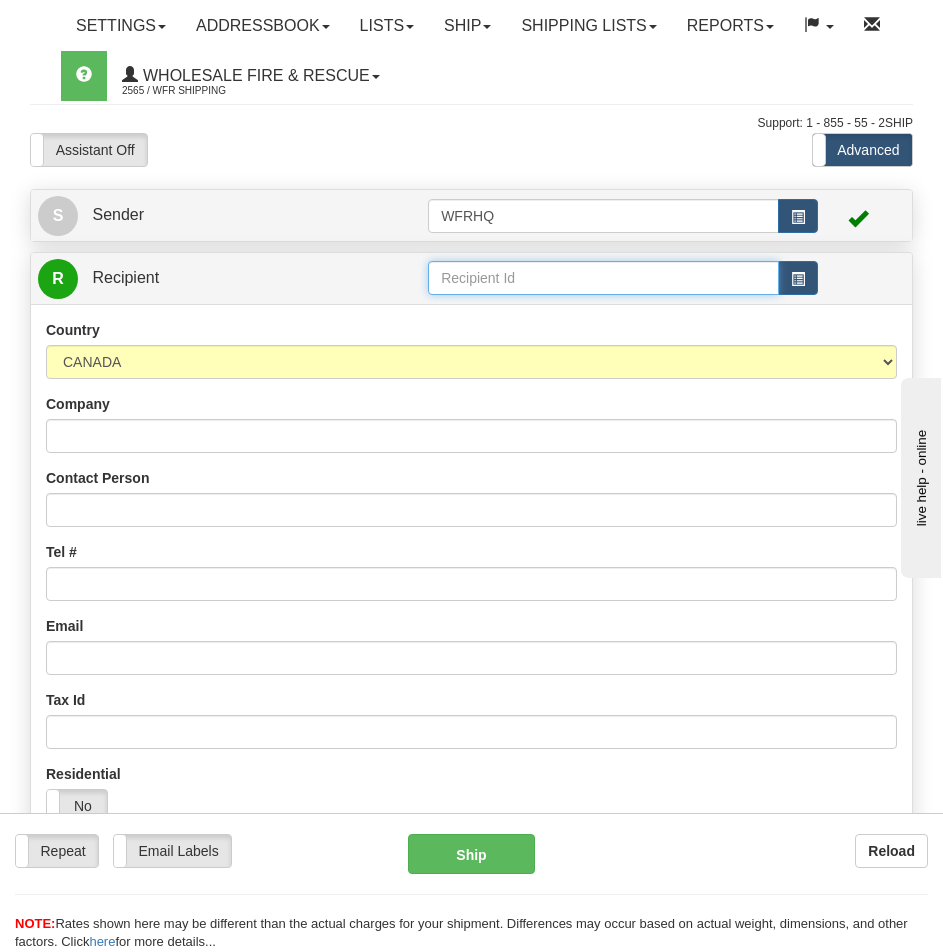 click at bounding box center [603, 278] 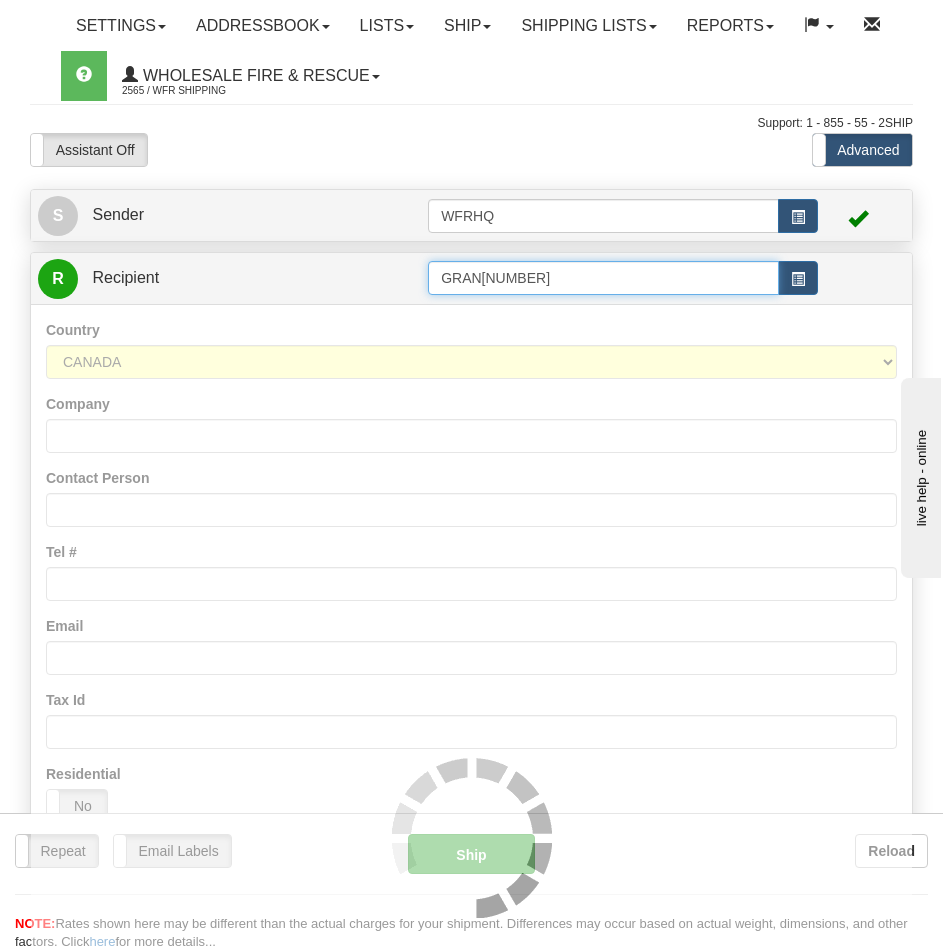 type on "GRAN8111" 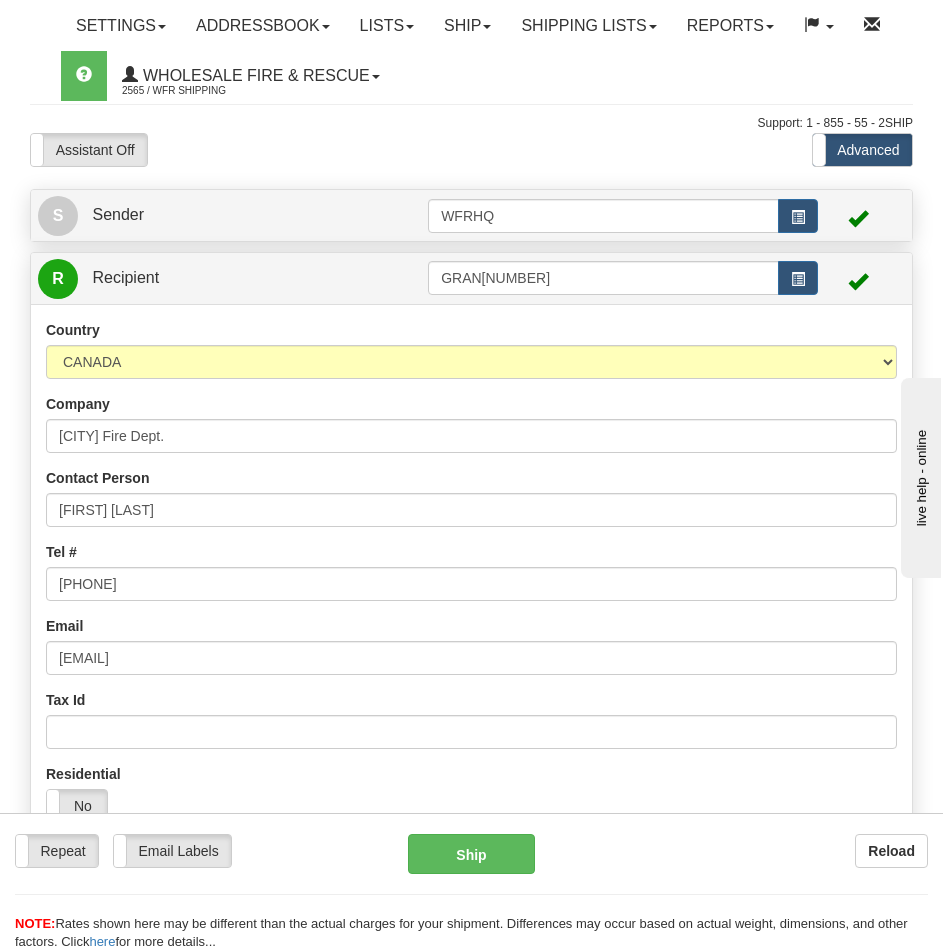 scroll, scrollTop: 1318, scrollLeft: 0, axis: vertical 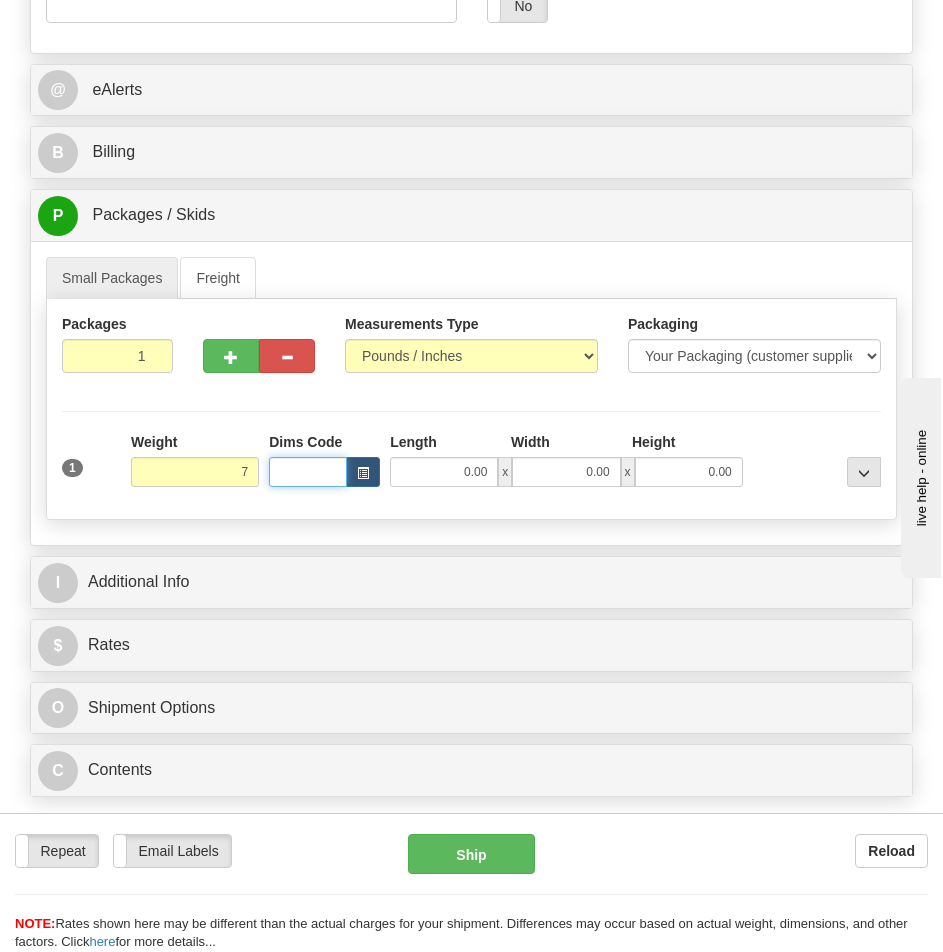 type on "7.00" 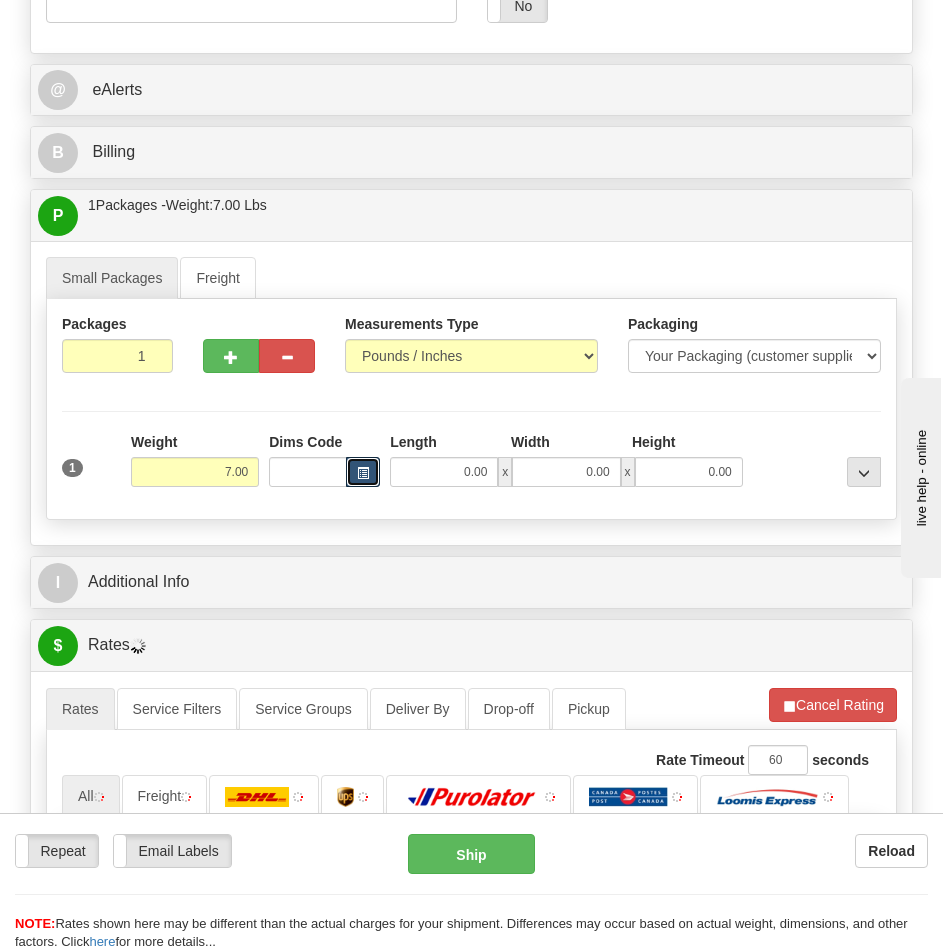type 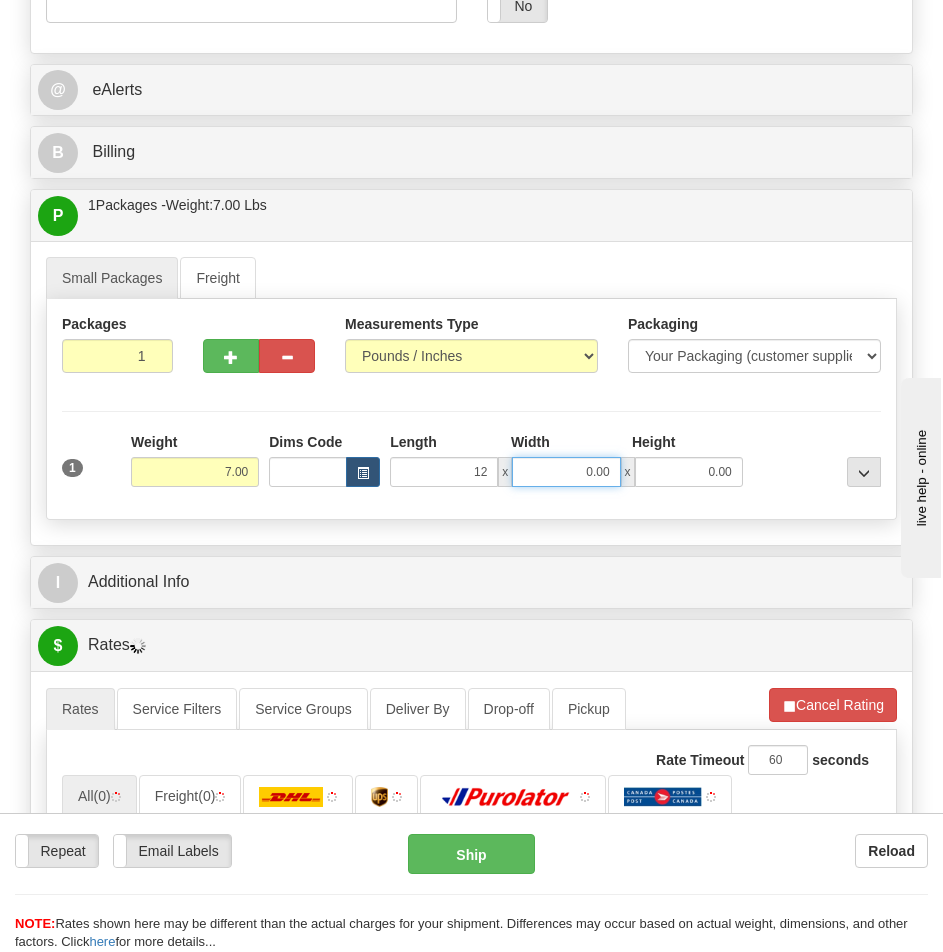 type on "12.00" 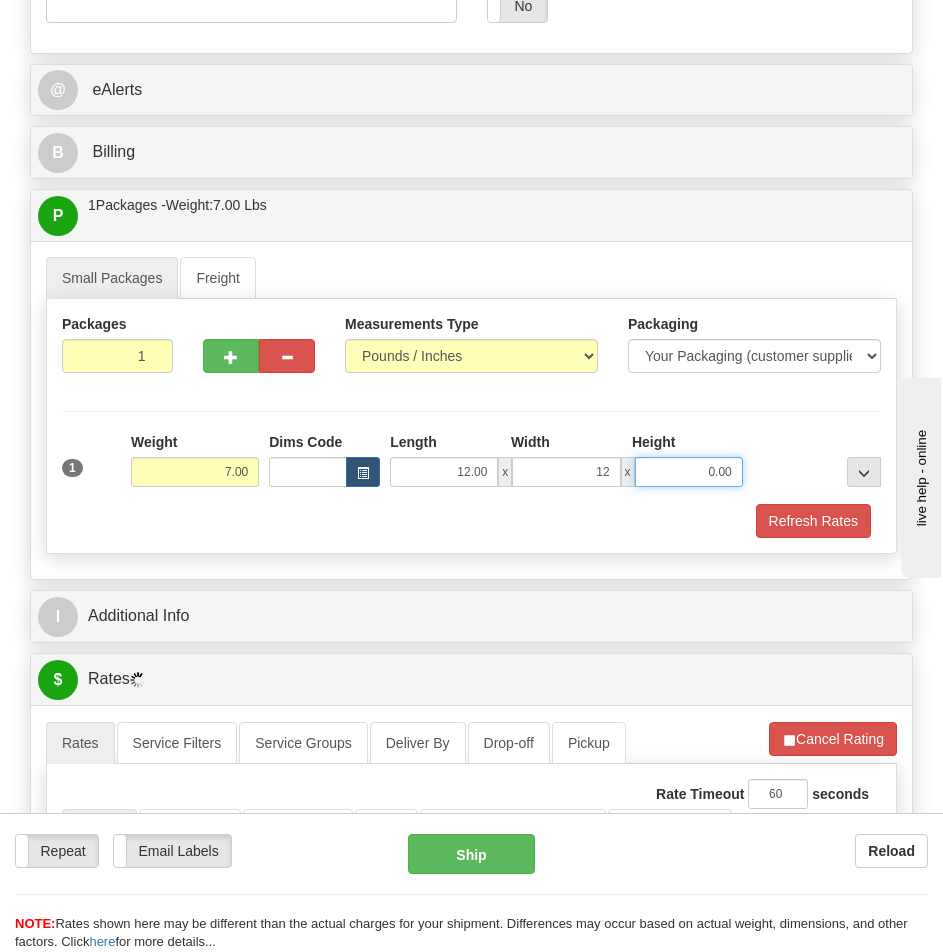 type on "12.00" 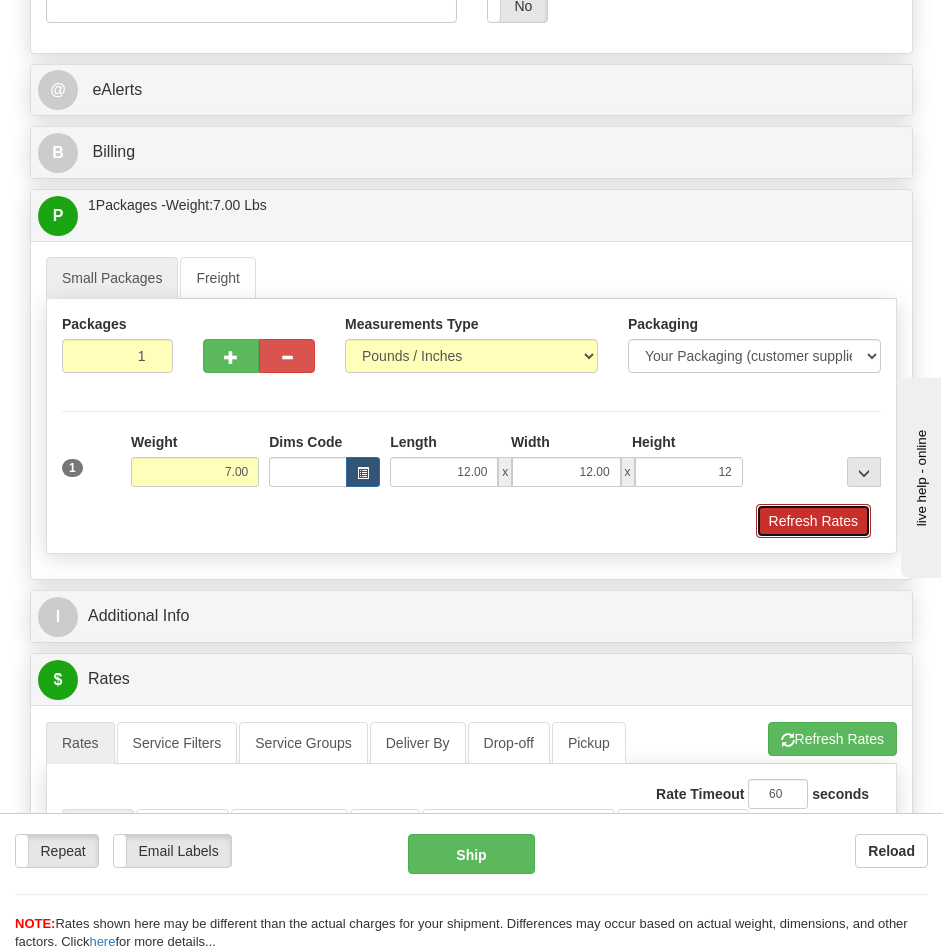 type on "12.00" 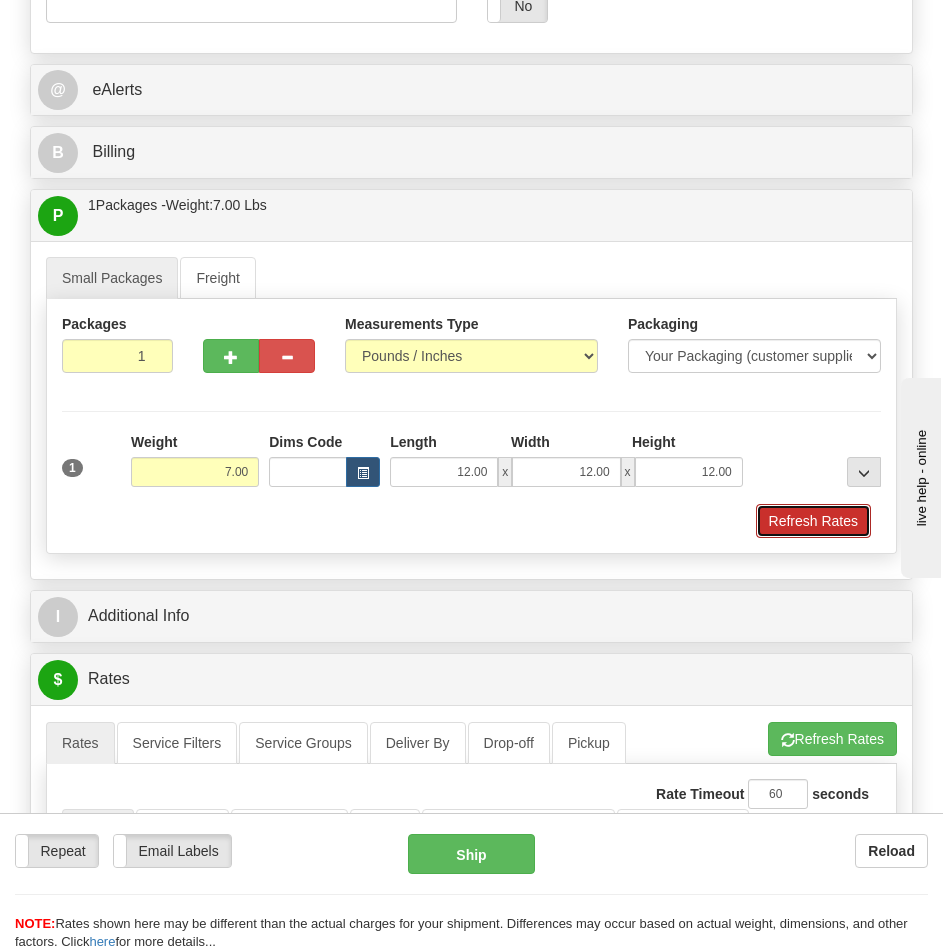 click on "Refresh Rates" at bounding box center (813, 521) 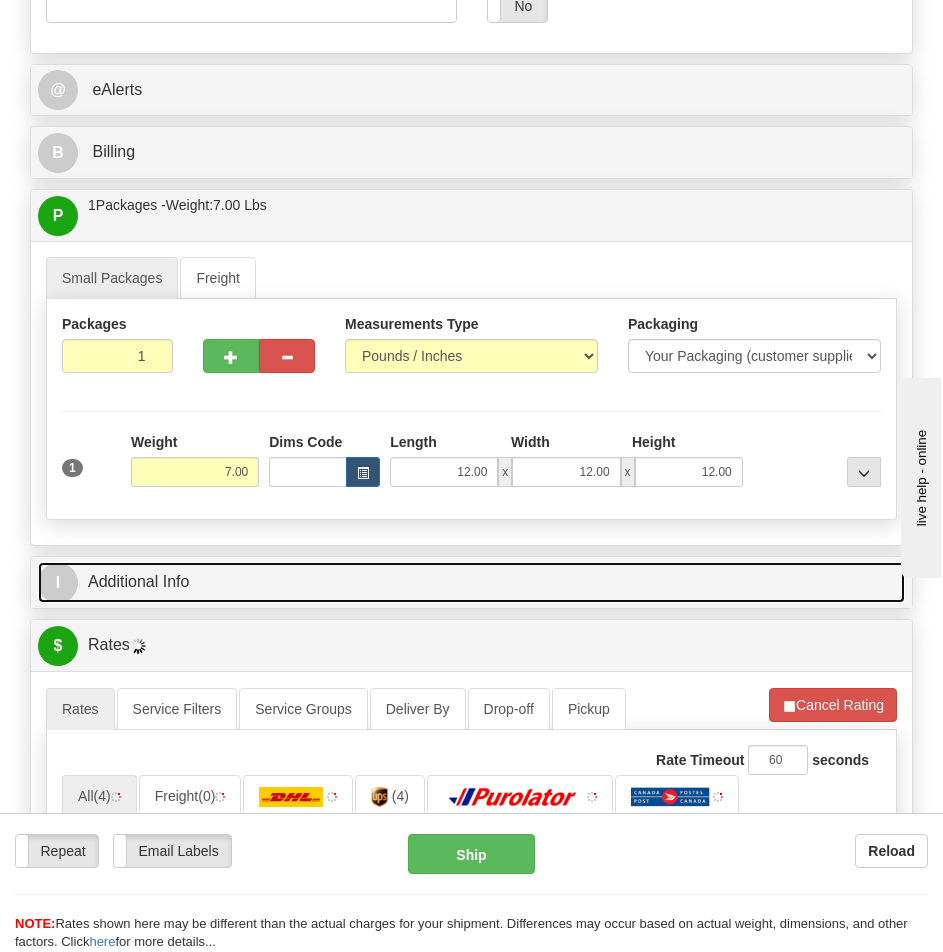 click on "I Additional Info" at bounding box center (471, 582) 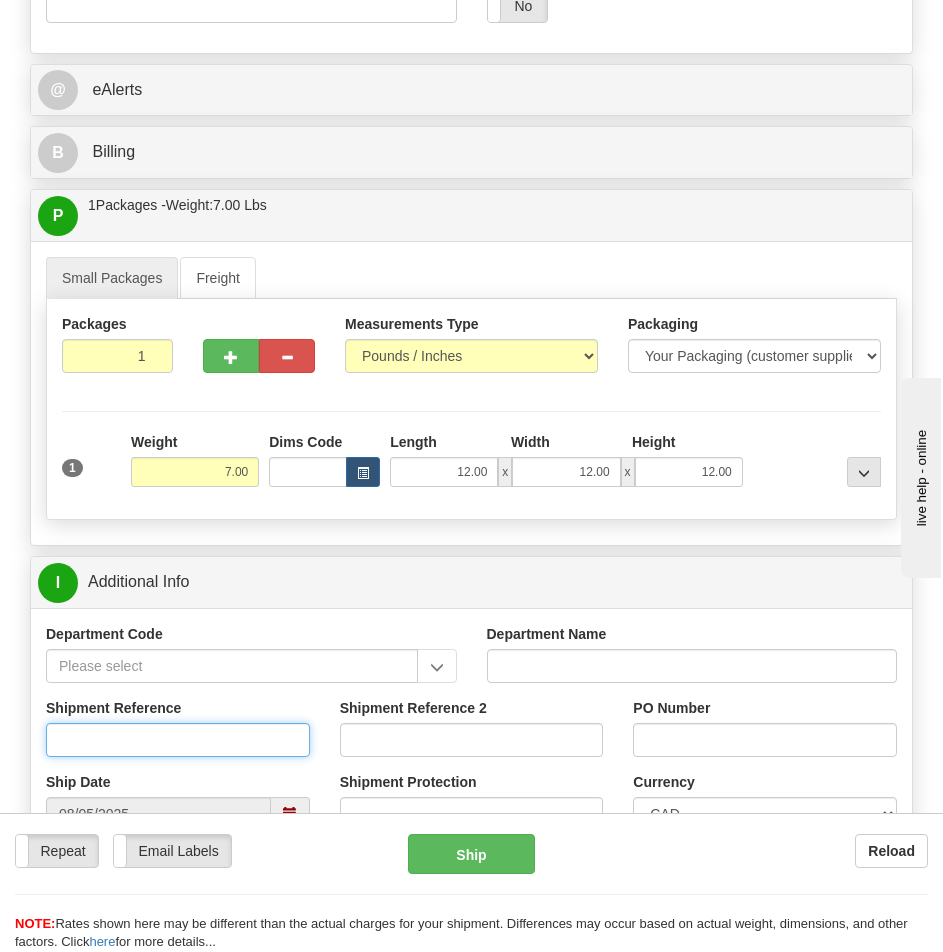 click on "Shipment Reference" at bounding box center [178, 740] 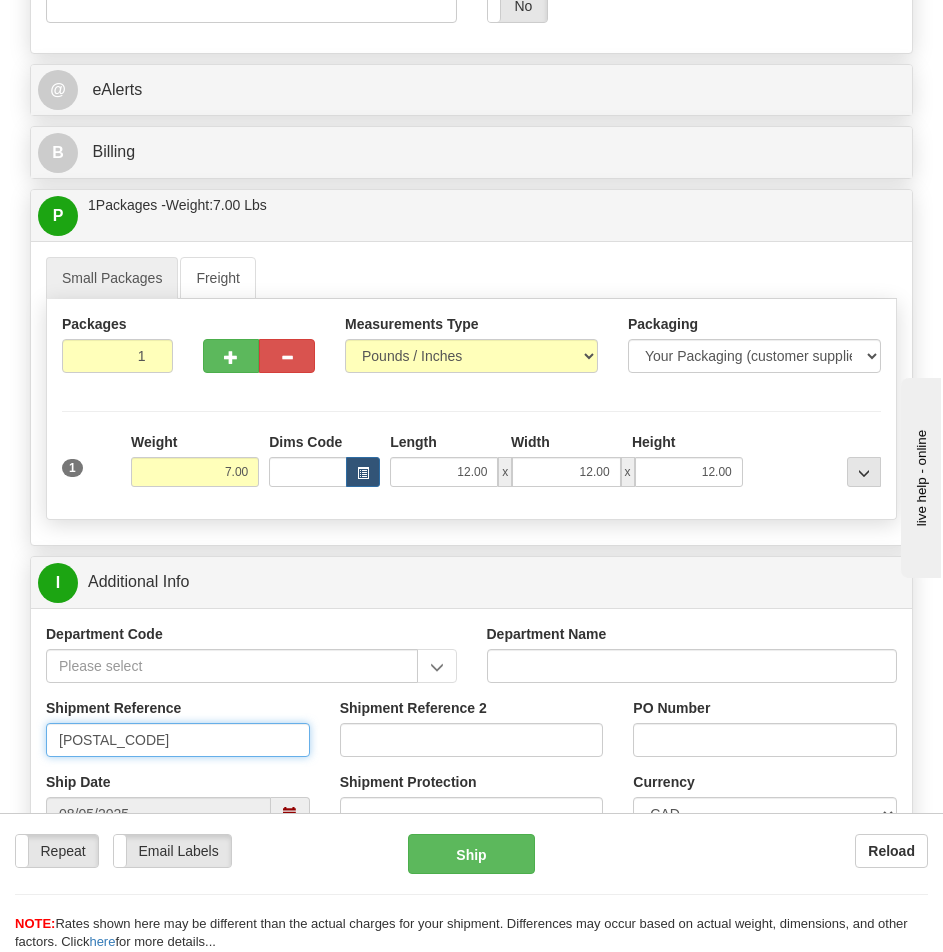 type on "S42114-27494" 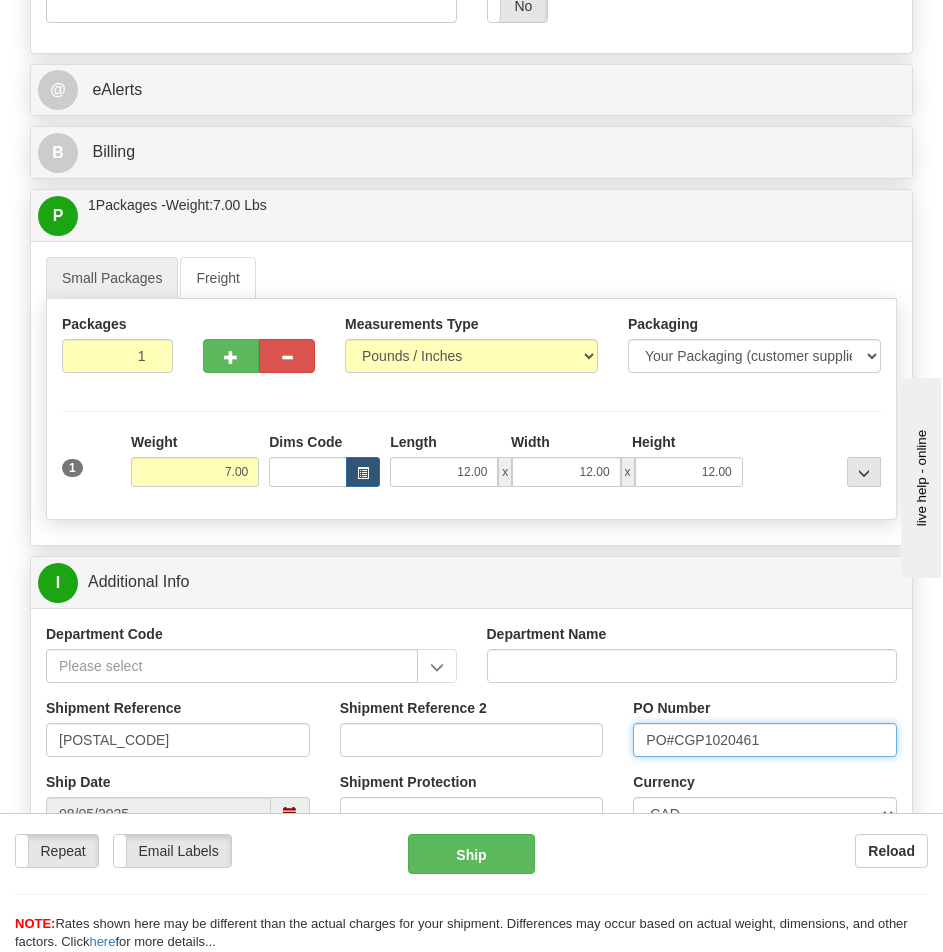 type on "PO#CGP1020461" 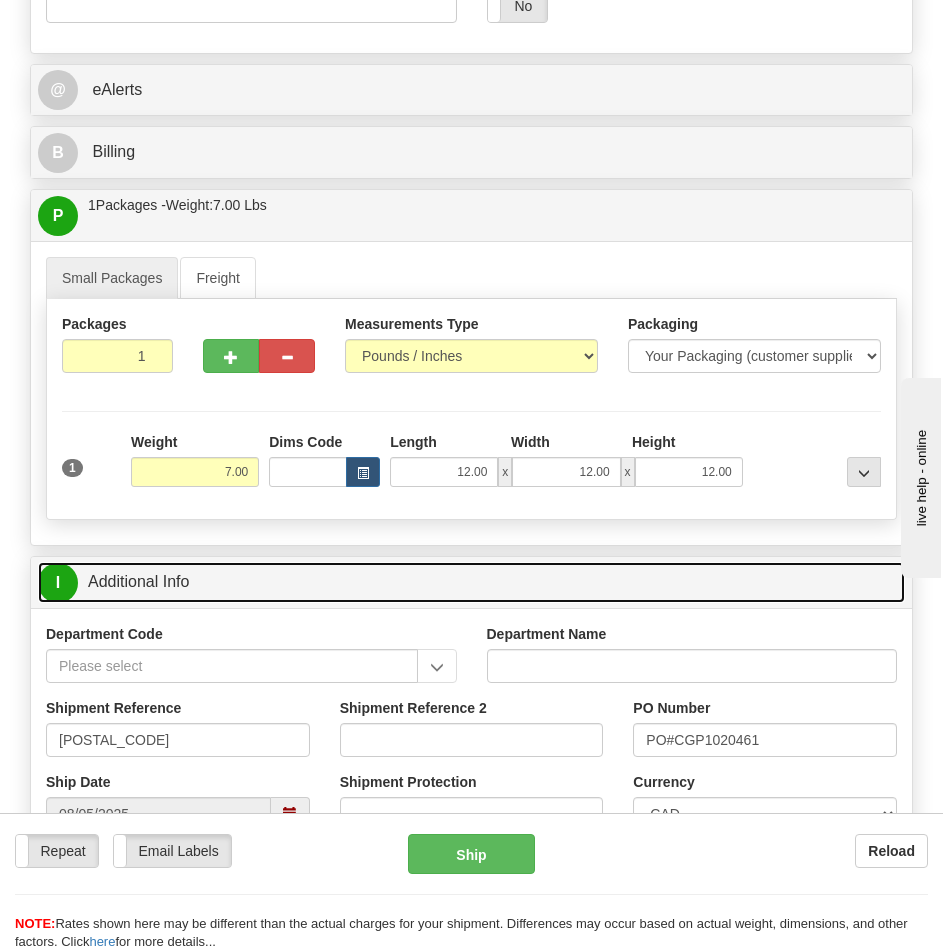 click on "I Additional Info" at bounding box center [471, 582] 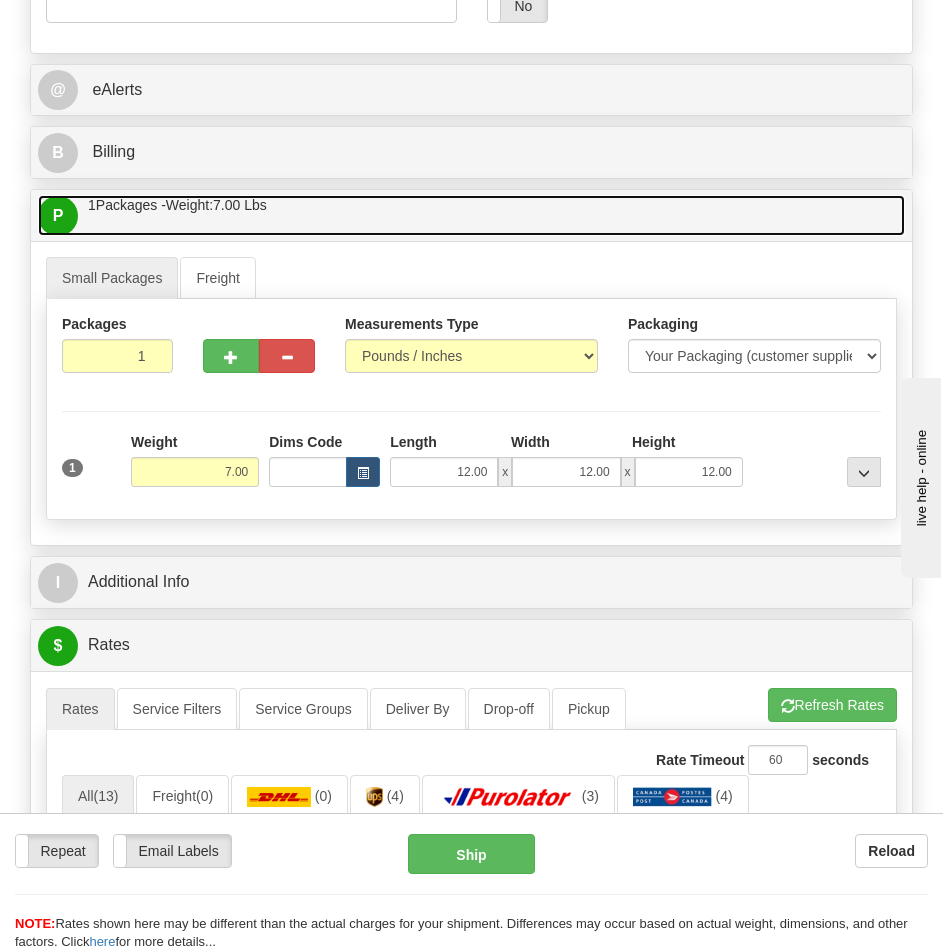 click on "P
Packages / Skids
1
Packages -
Weight:  7.00   Lbs
1
Skids -
Weight:  NaN   Lbs" at bounding box center (471, 215) 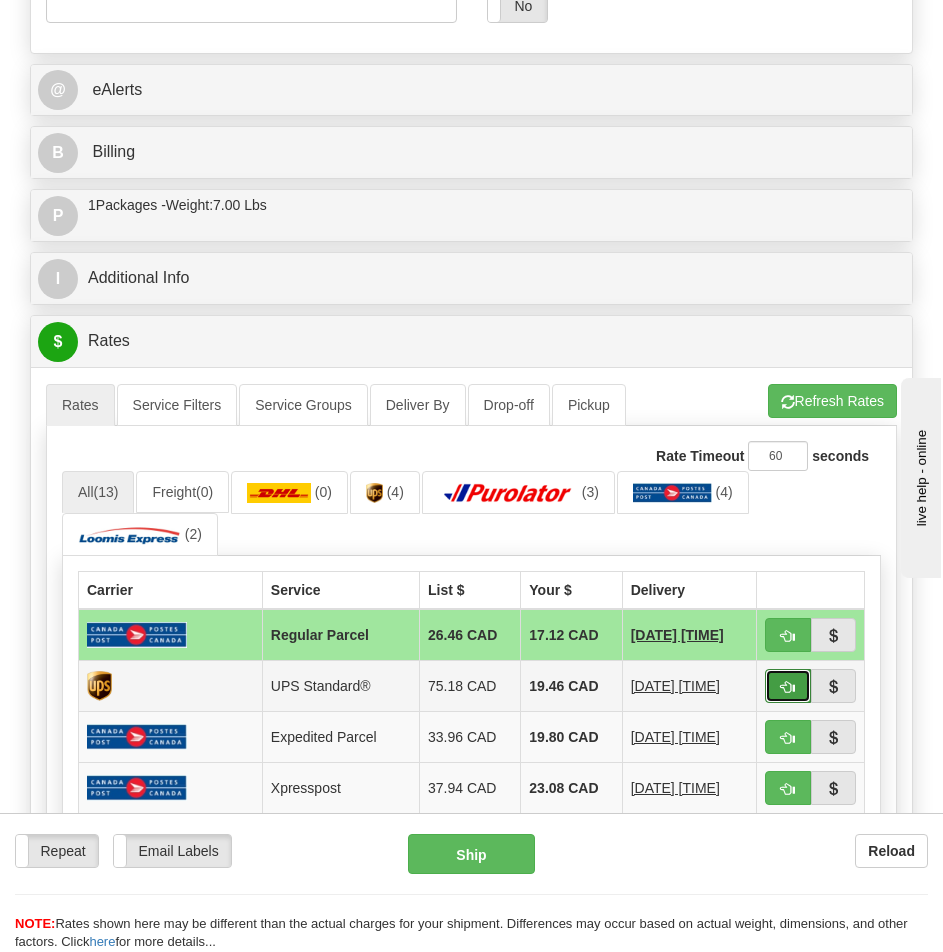 click at bounding box center (788, 687) 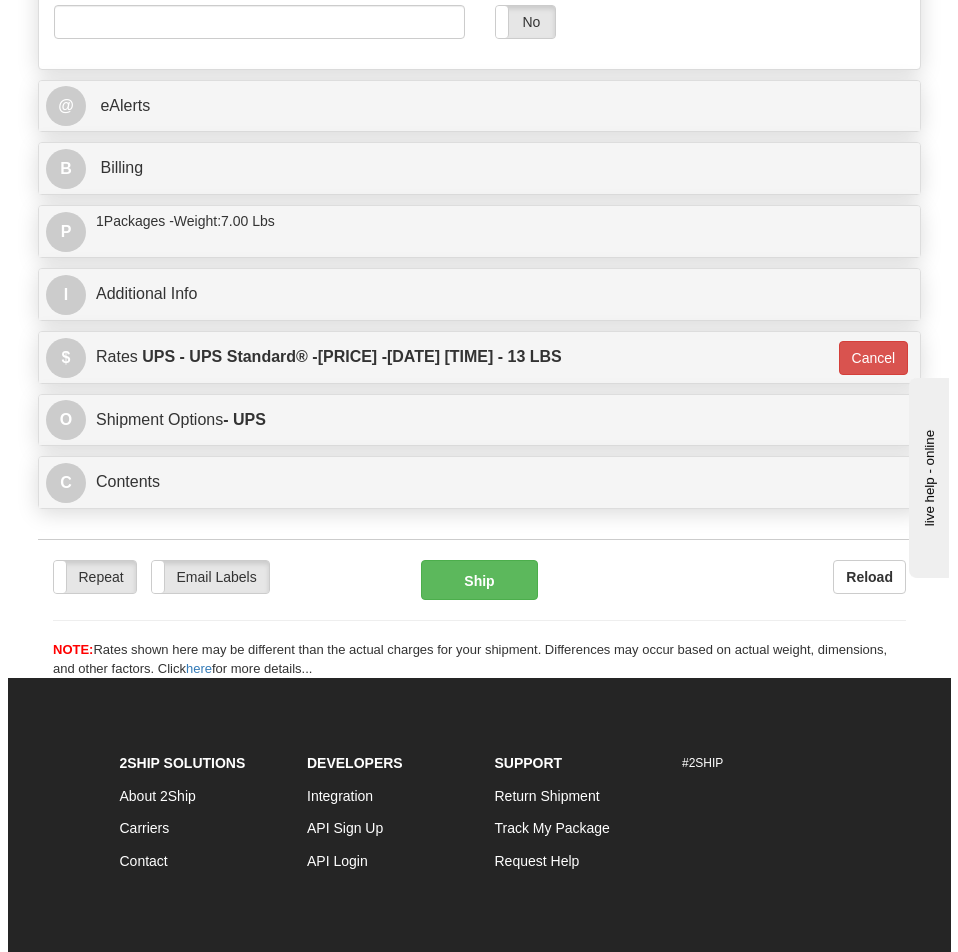 scroll, scrollTop: 1418, scrollLeft: 0, axis: vertical 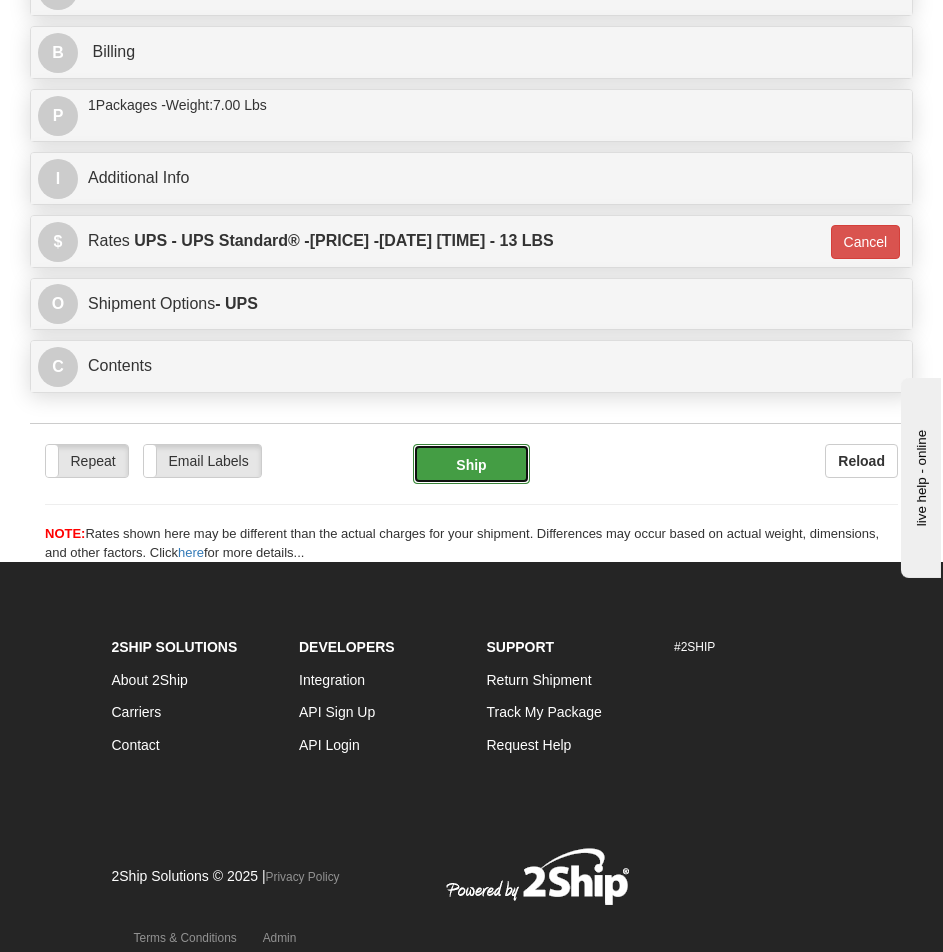 click on "Ship" at bounding box center [471, 464] 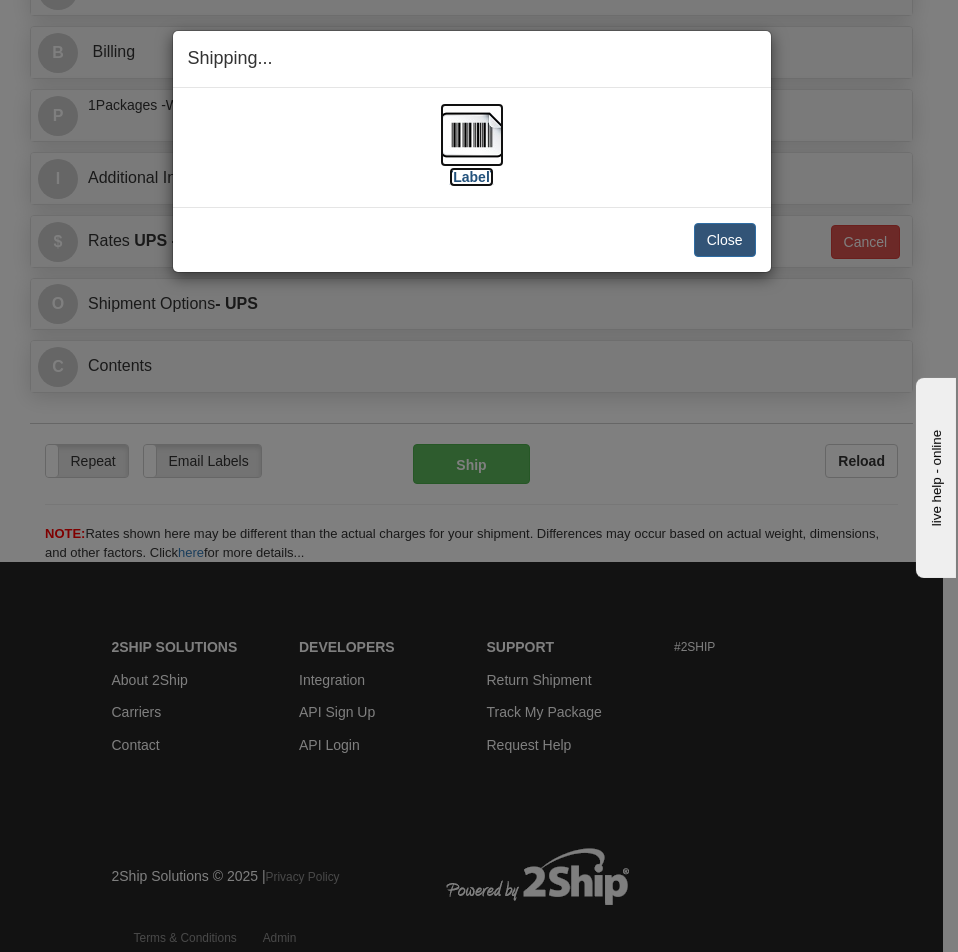 click at bounding box center [472, 135] 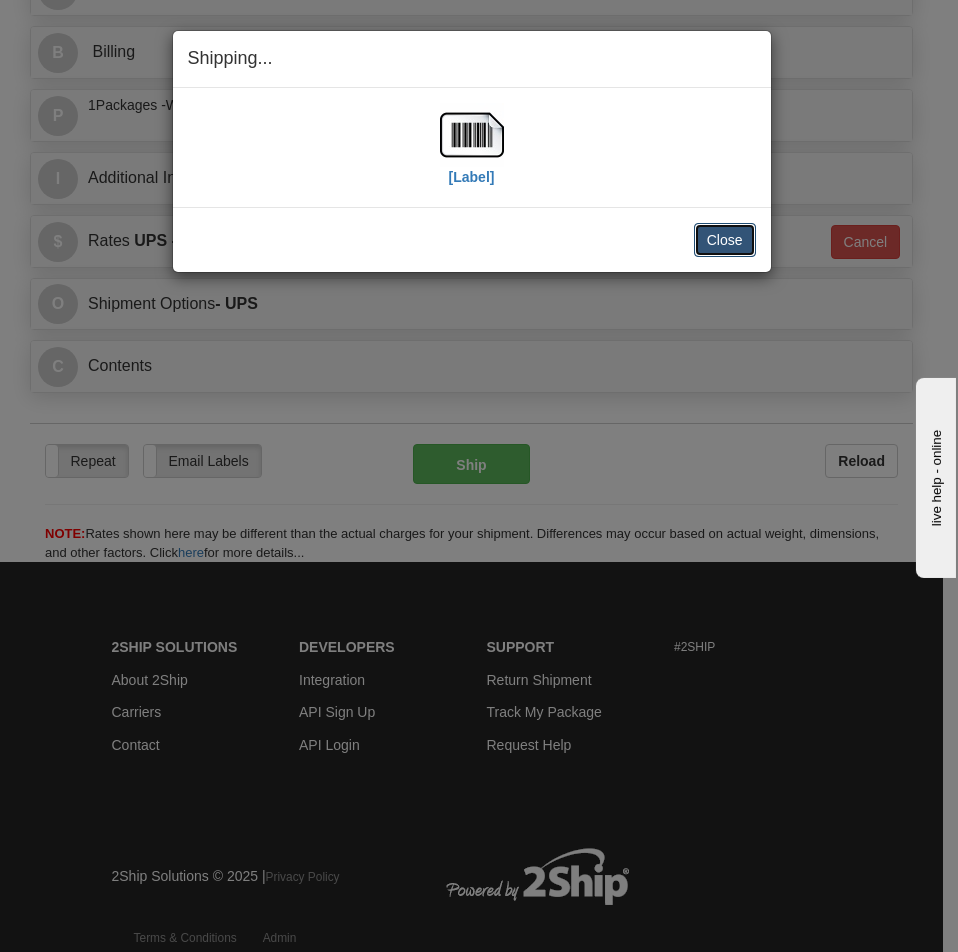 click on "Close" at bounding box center (725, 240) 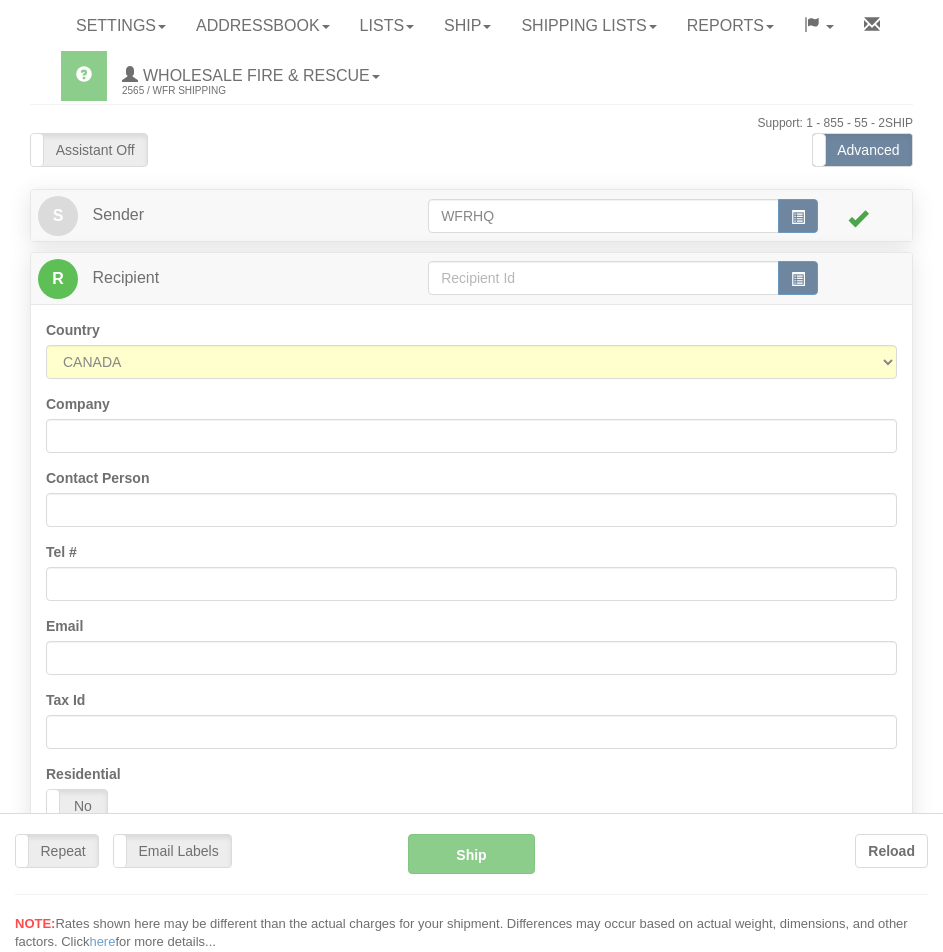 scroll, scrollTop: 0, scrollLeft: 0, axis: both 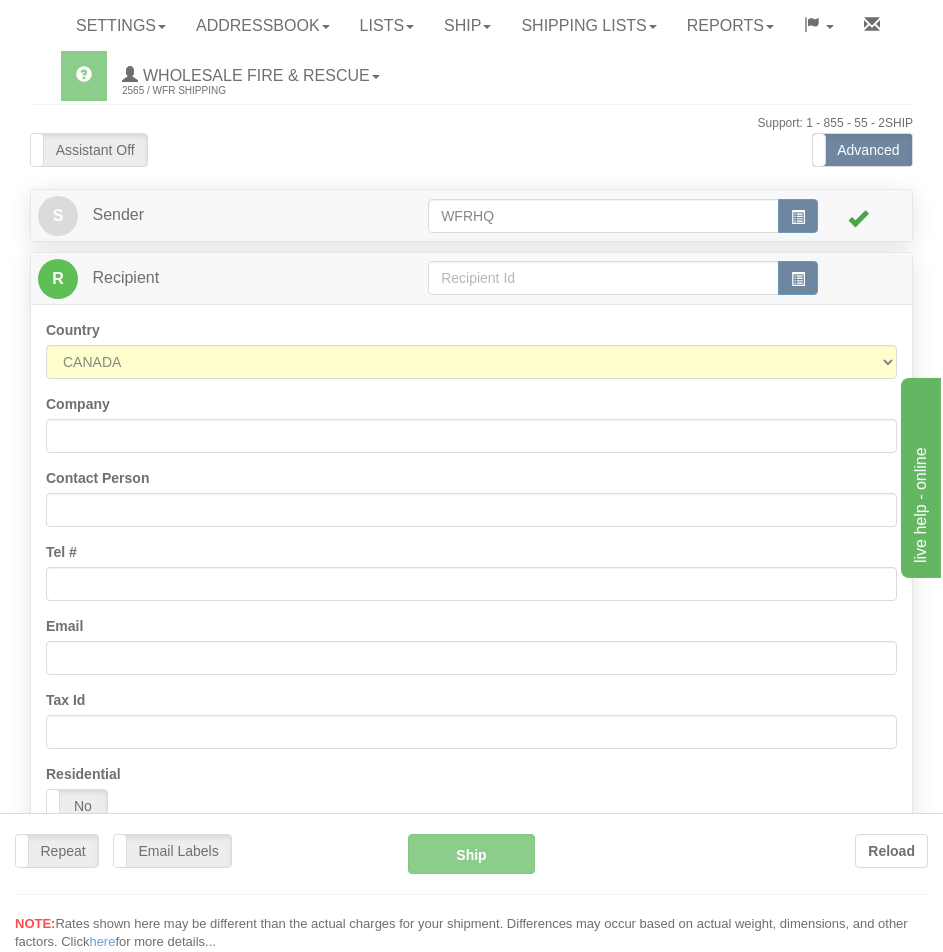 click at bounding box center (471, 476) 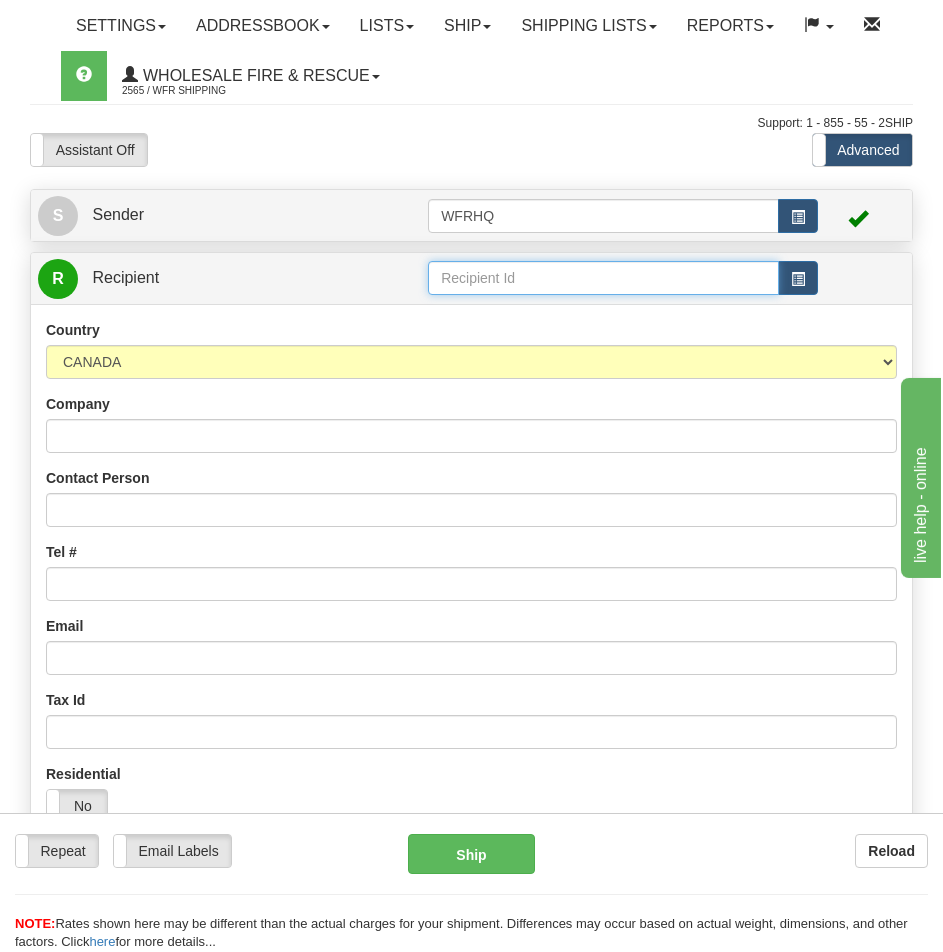 click at bounding box center (603, 278) 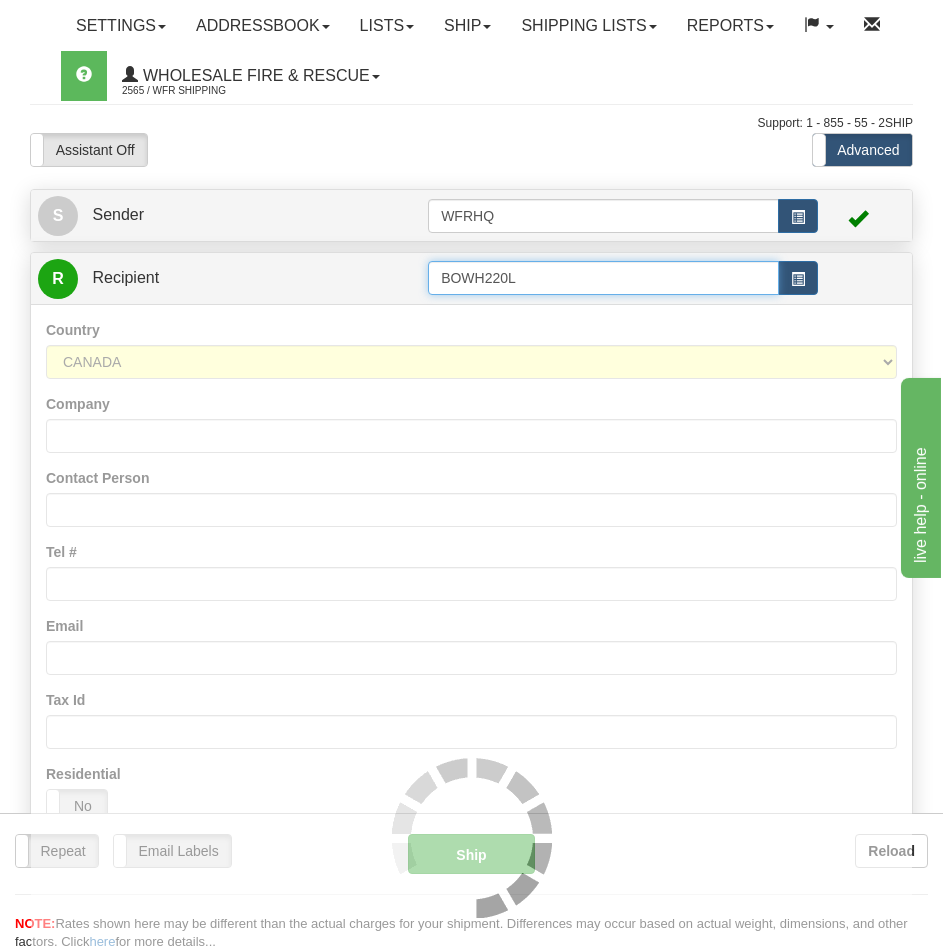 type on "BOWH220L" 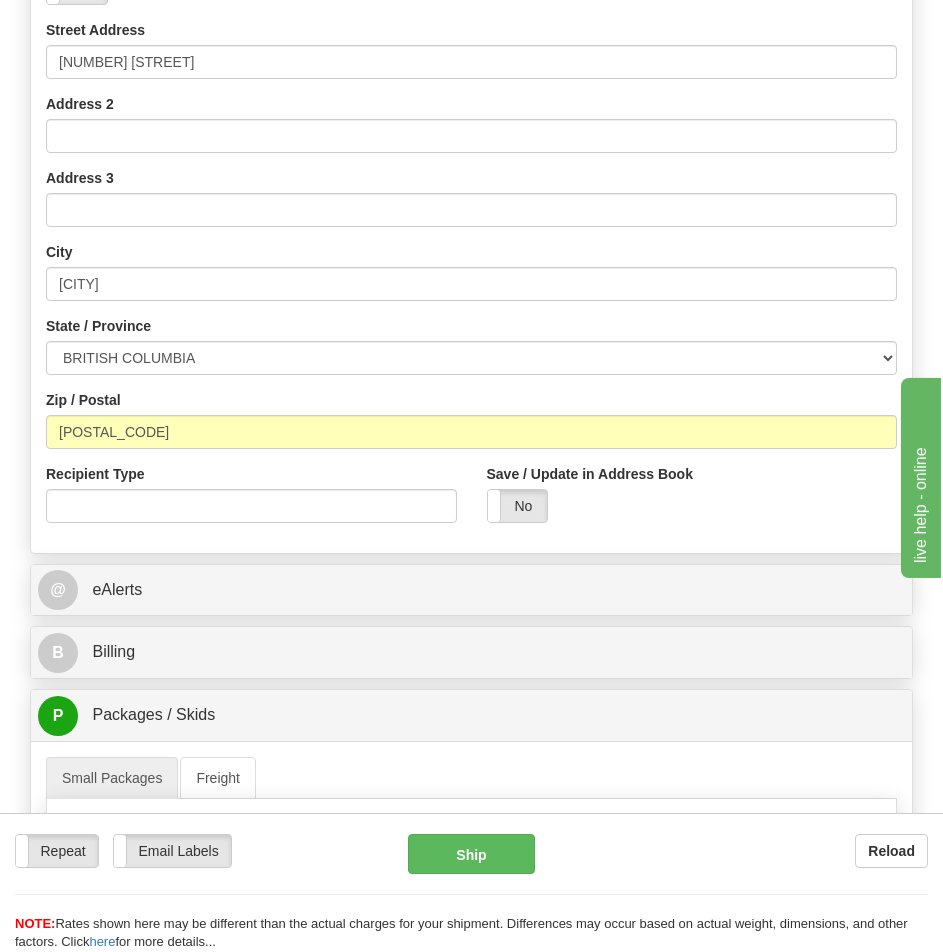 scroll, scrollTop: 1218, scrollLeft: 0, axis: vertical 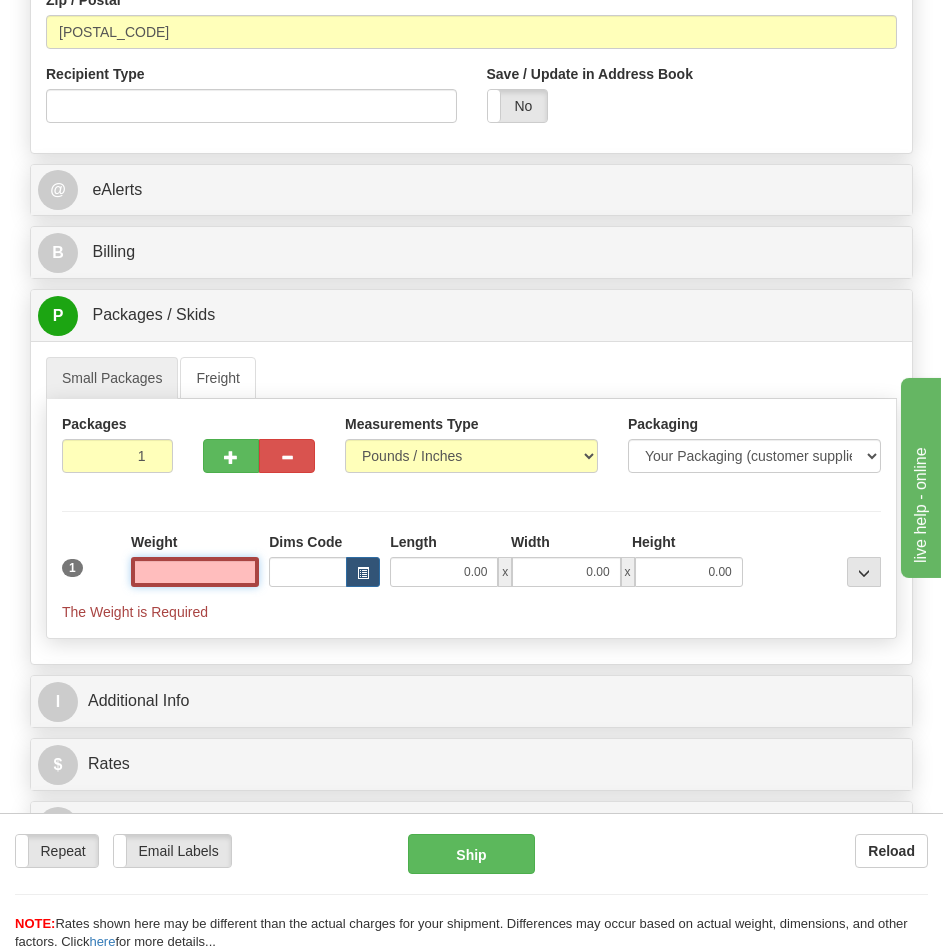 click at bounding box center (195, 572) 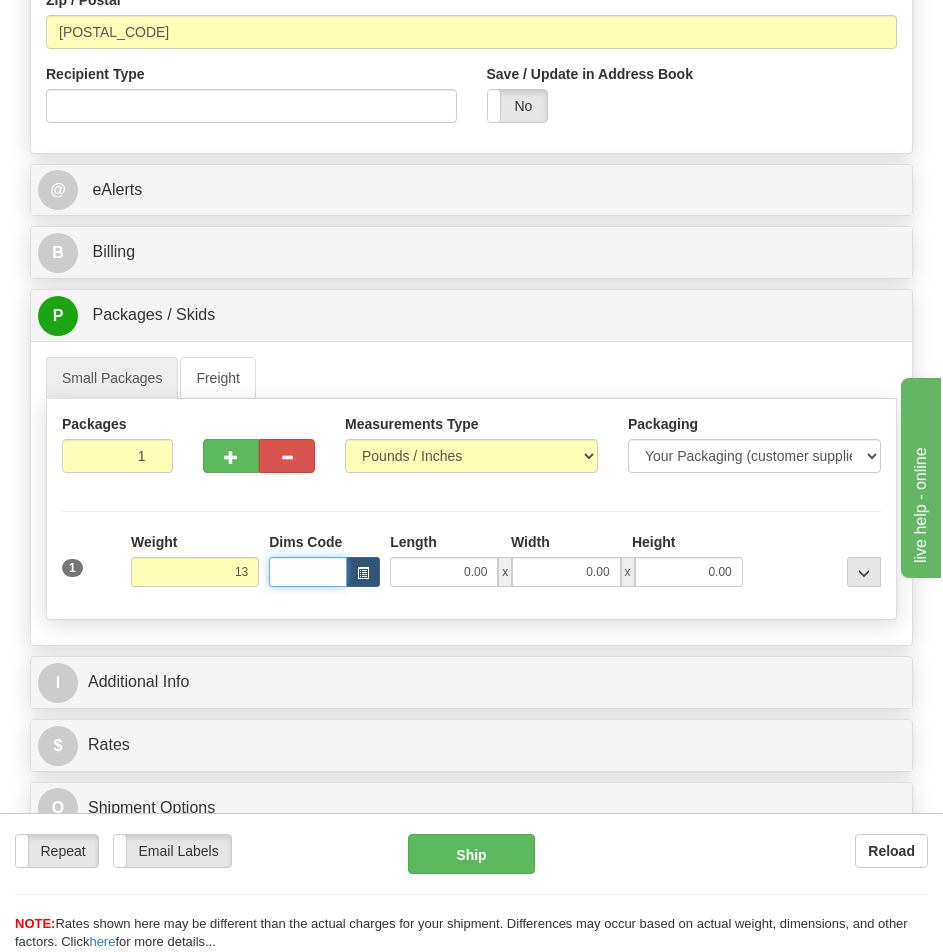 type on "13.00" 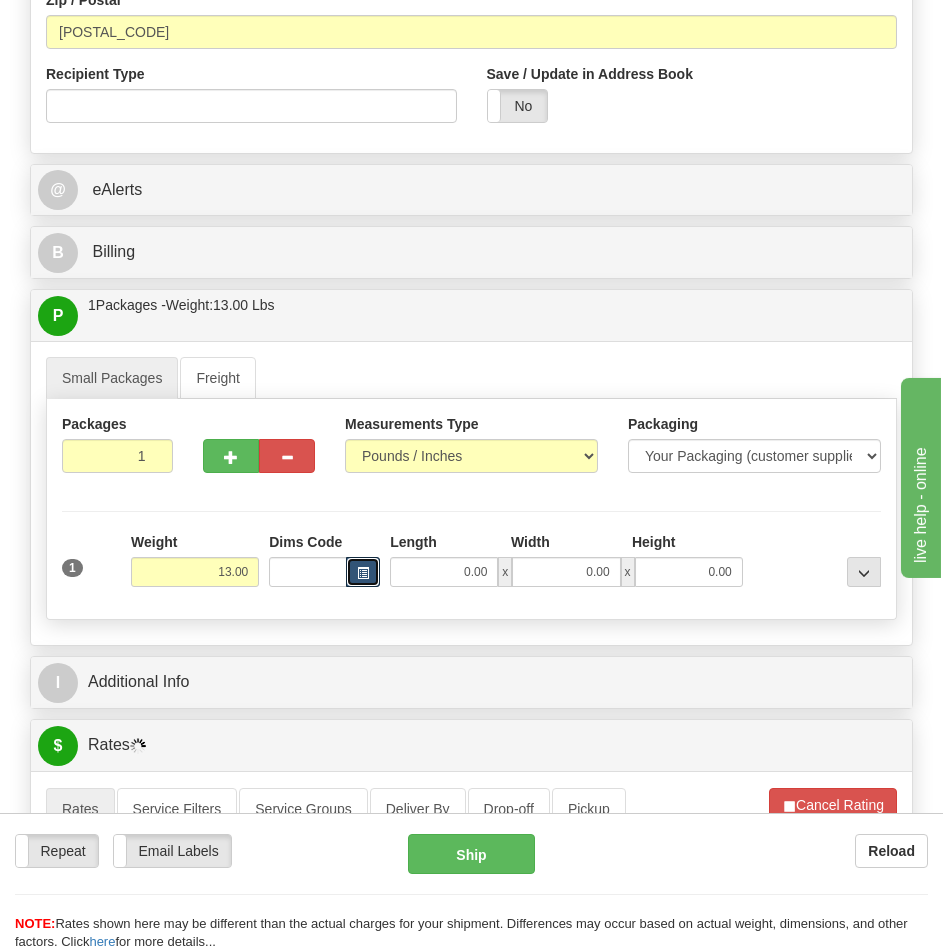 type 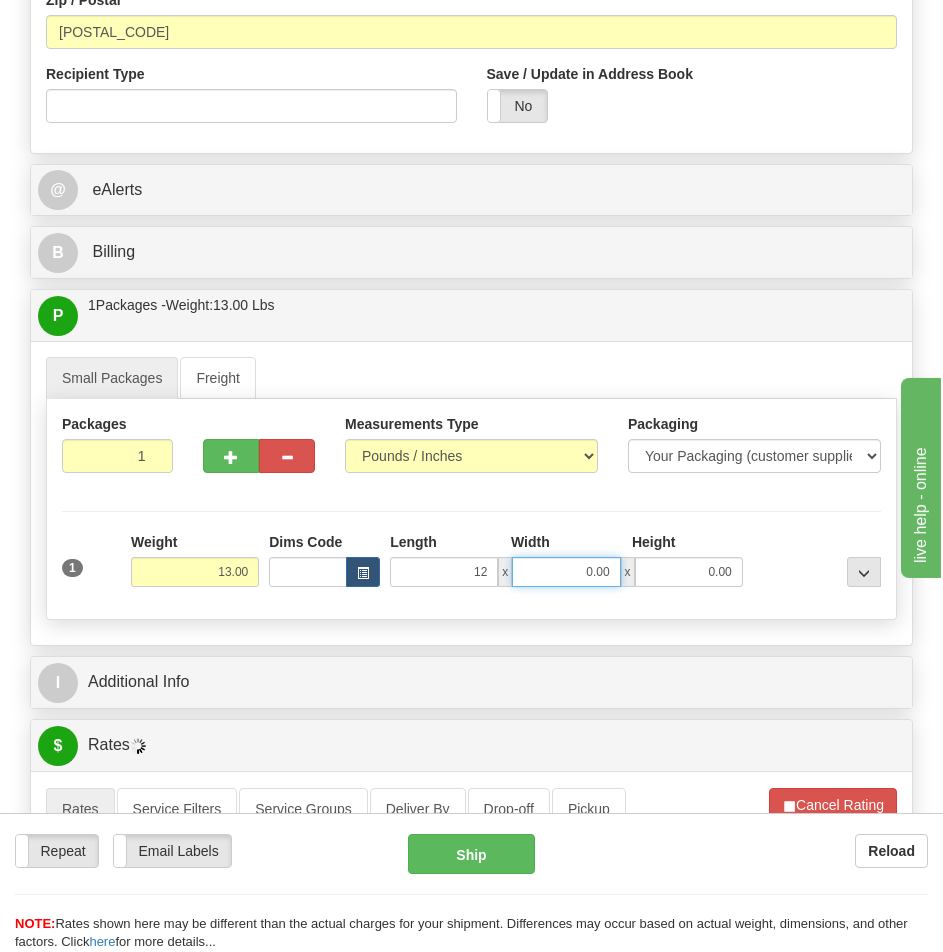 type on "12.00" 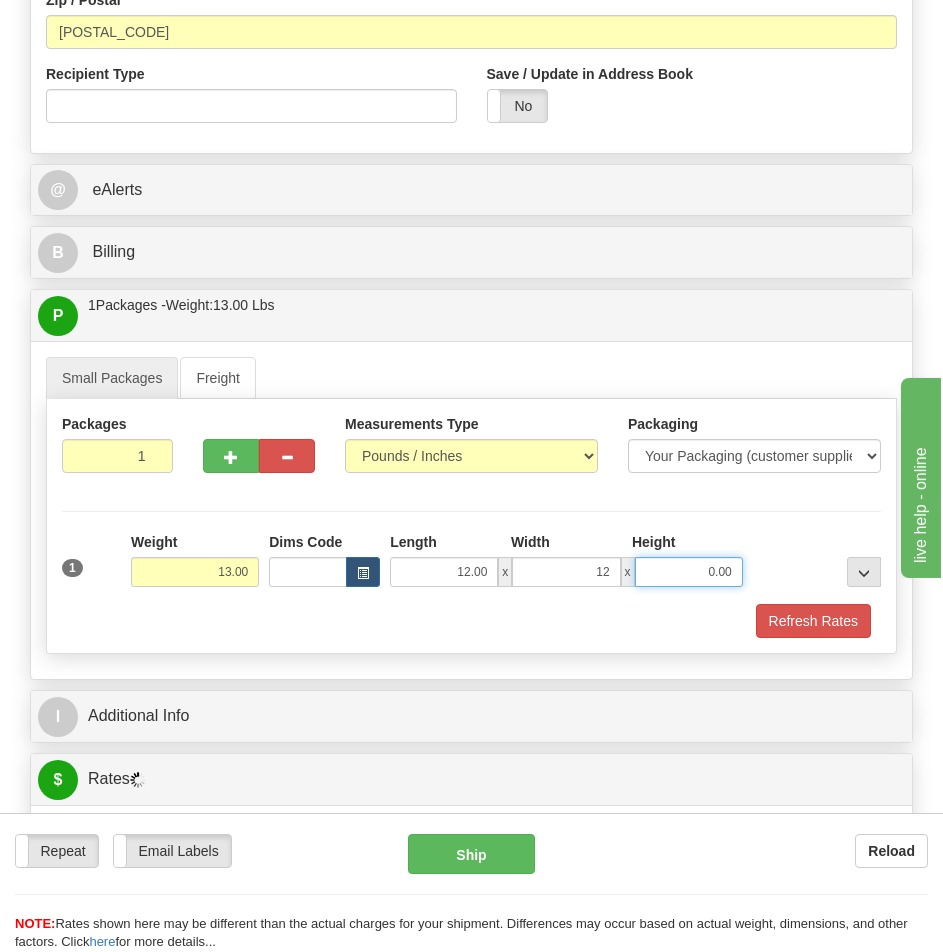 type on "12.00" 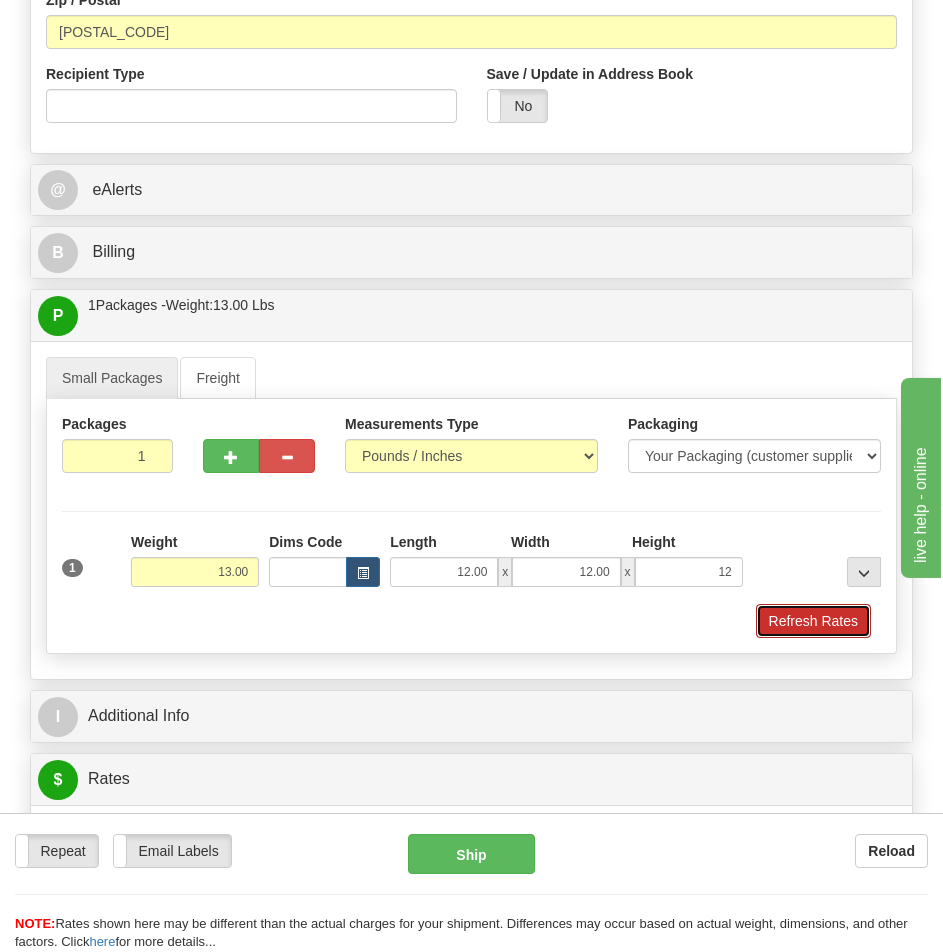 click on "Refresh Rates" at bounding box center [813, 621] 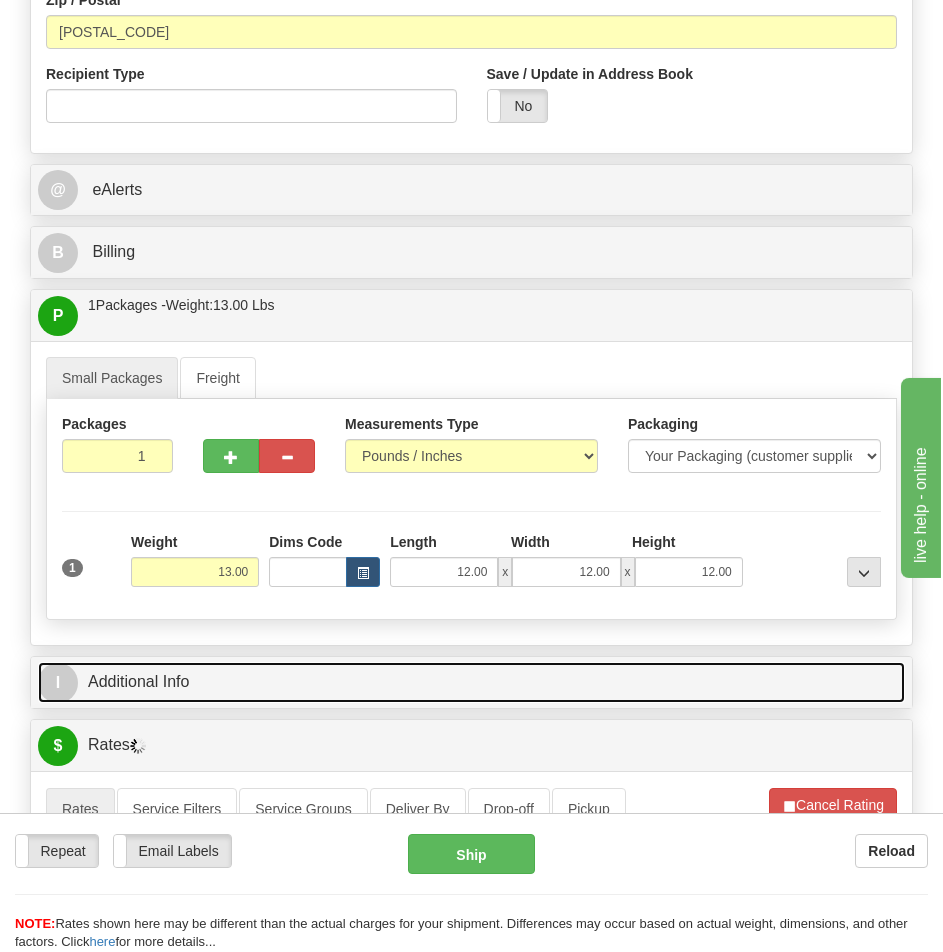 click on "I Additional Info" at bounding box center (471, 682) 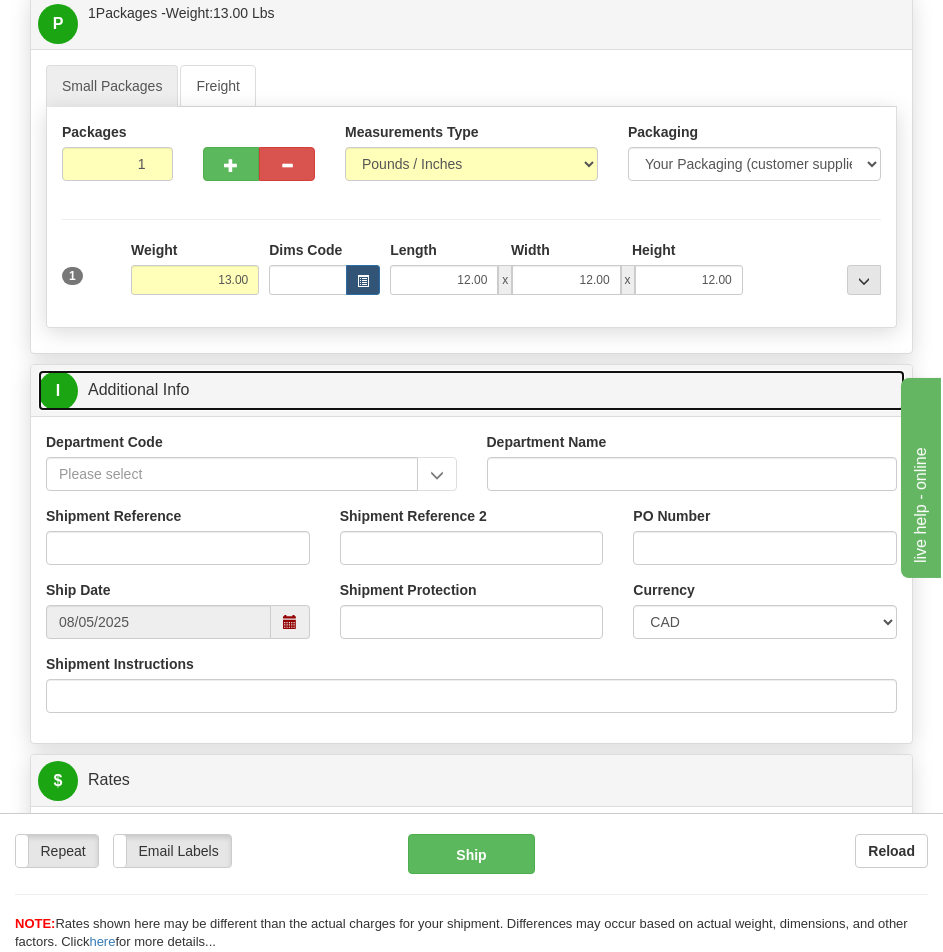 scroll, scrollTop: 1518, scrollLeft: 0, axis: vertical 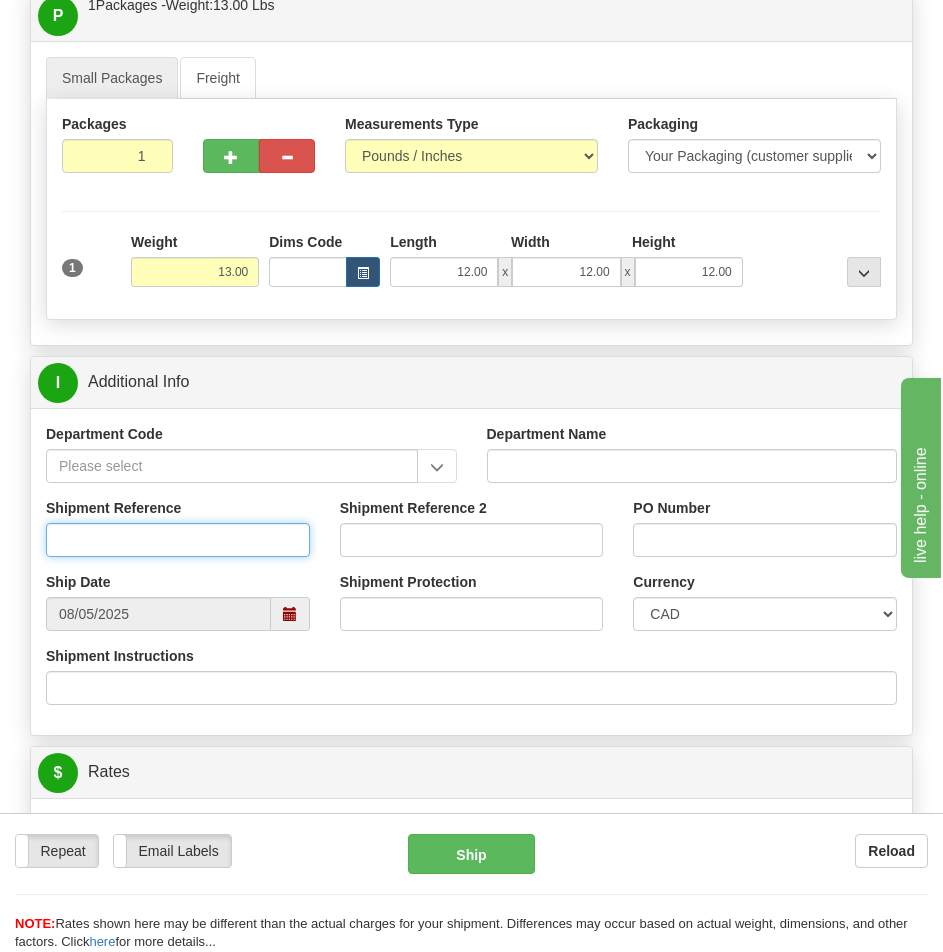 click on "Shipment Reference" at bounding box center [178, 540] 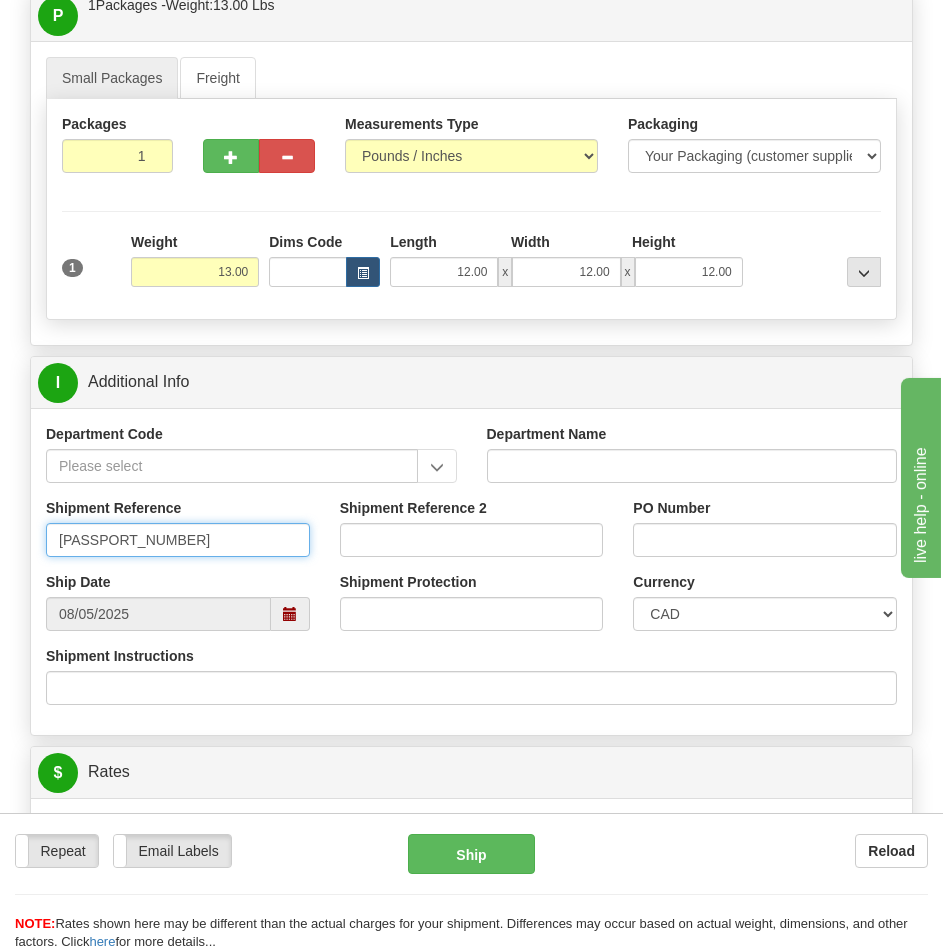 type on "[PASSPORT_NUMBER]" 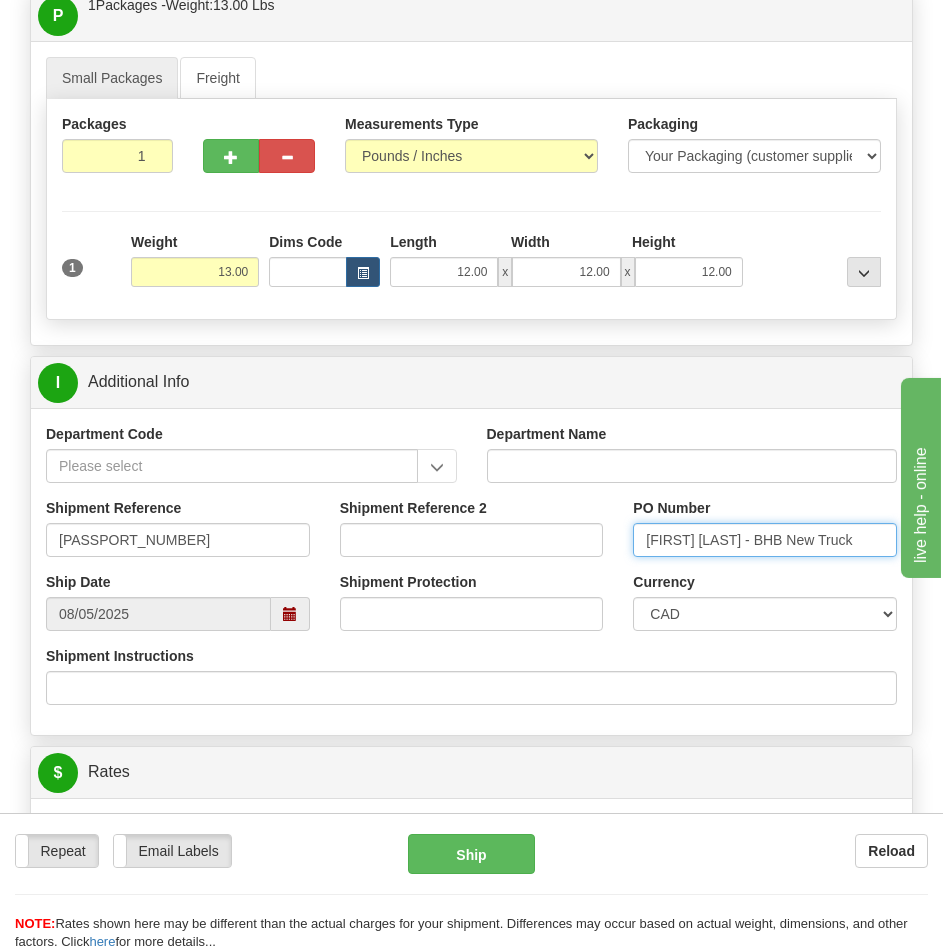 type on "[FIRST] [LAST] - BHB New Truck" 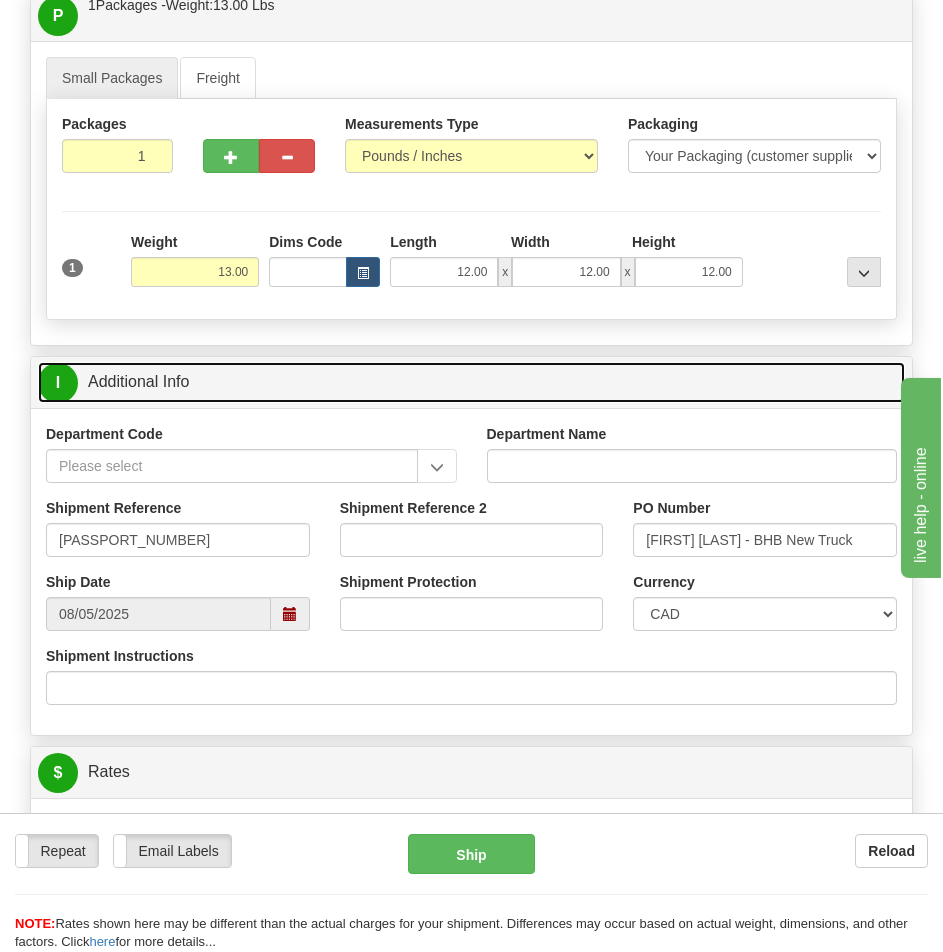 click on "I Additional Info" at bounding box center (471, 382) 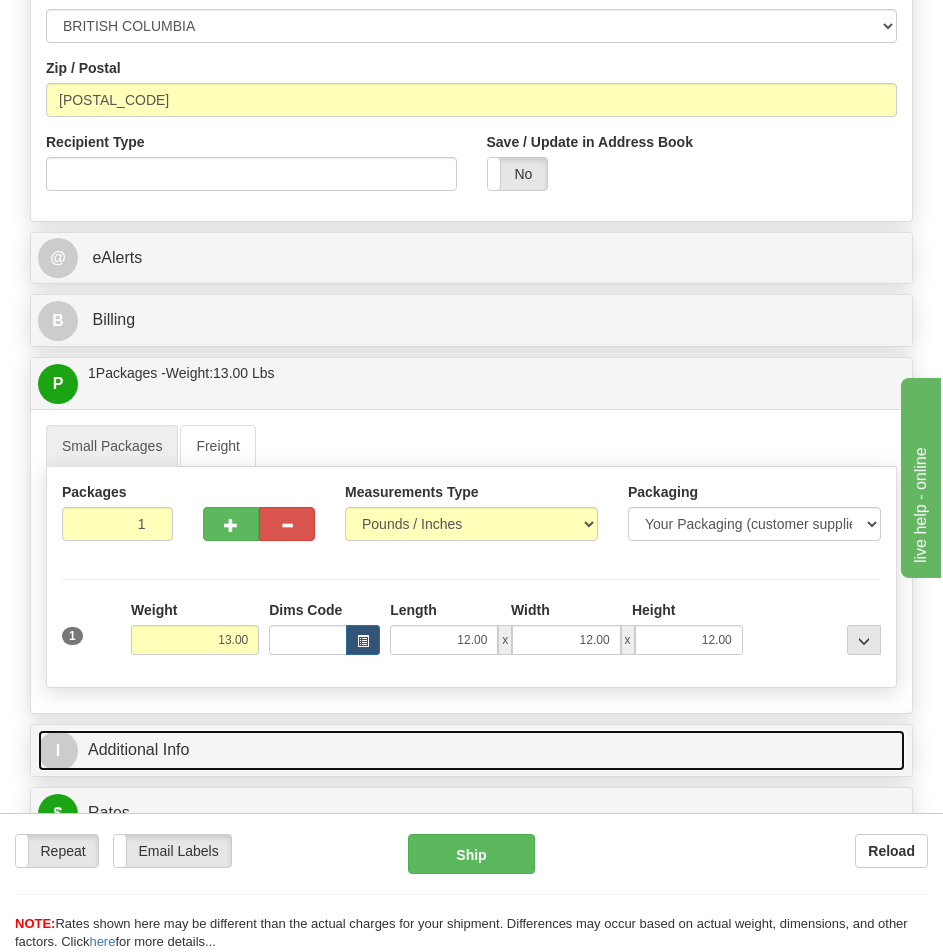 scroll, scrollTop: 1118, scrollLeft: 0, axis: vertical 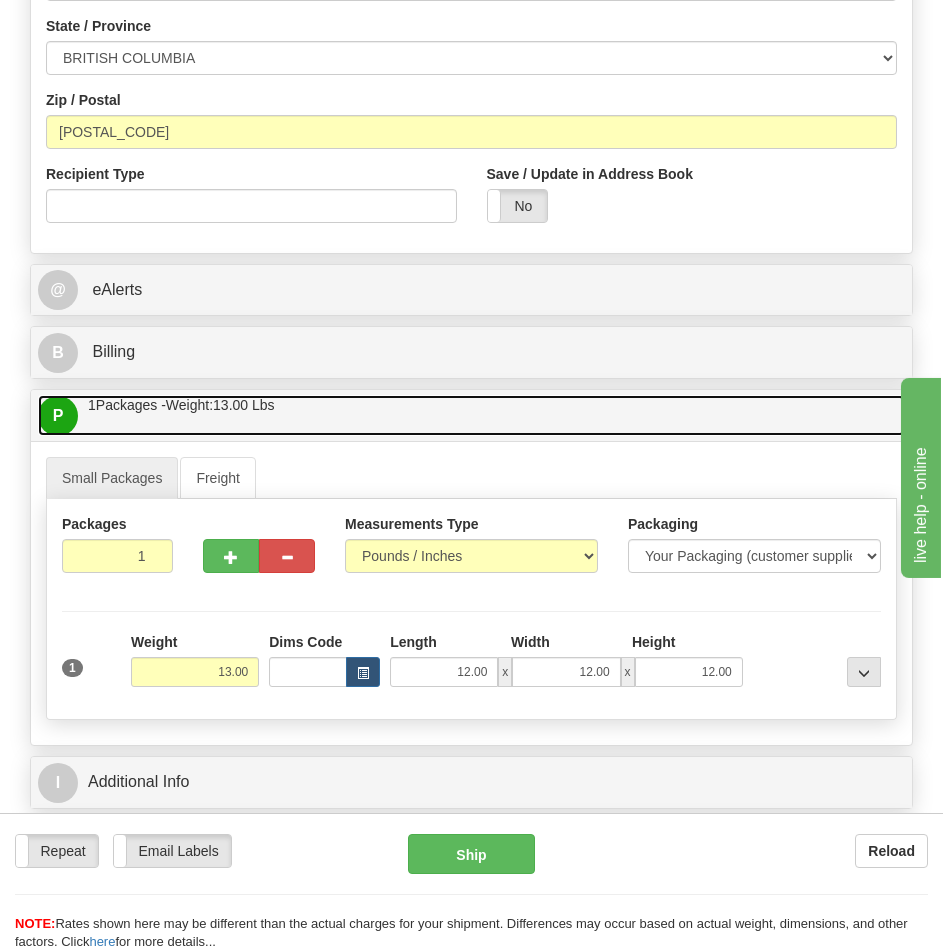 click on "P
Packages / Skids
1
Packages -
Weight:  13.00   Lbs
1
Skids -
Weight:  NaN   Lbs" at bounding box center (471, 415) 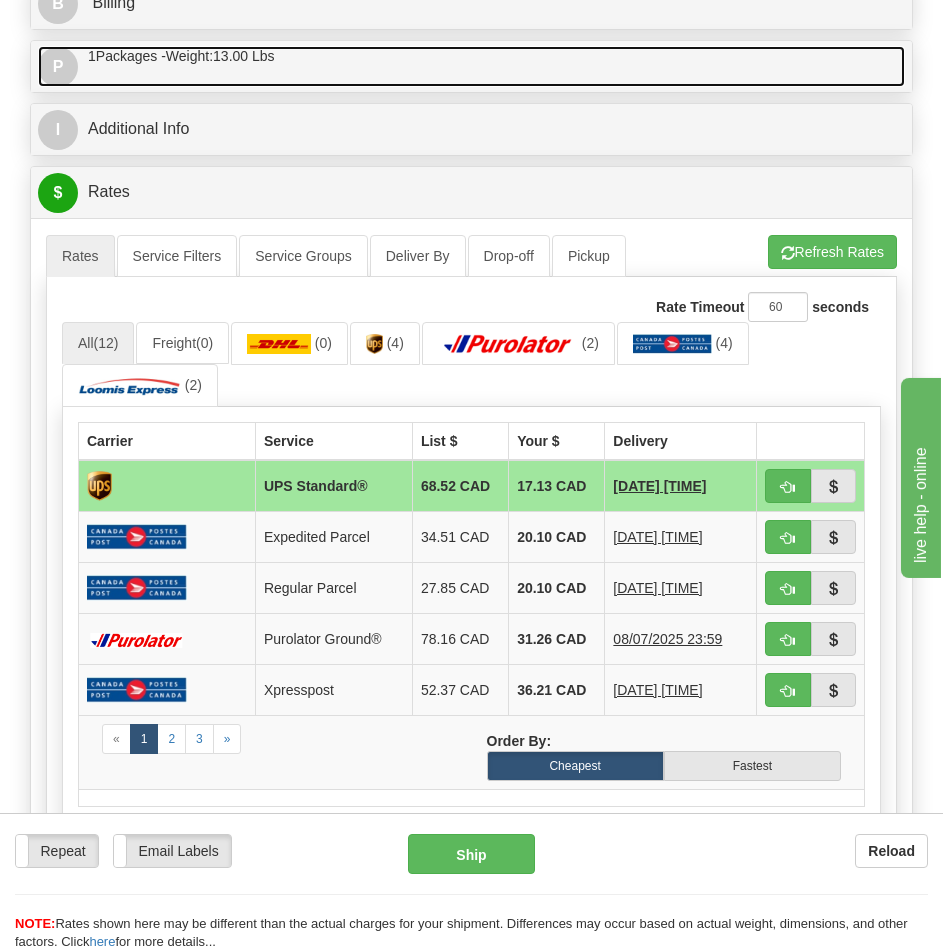 scroll, scrollTop: 1518, scrollLeft: 0, axis: vertical 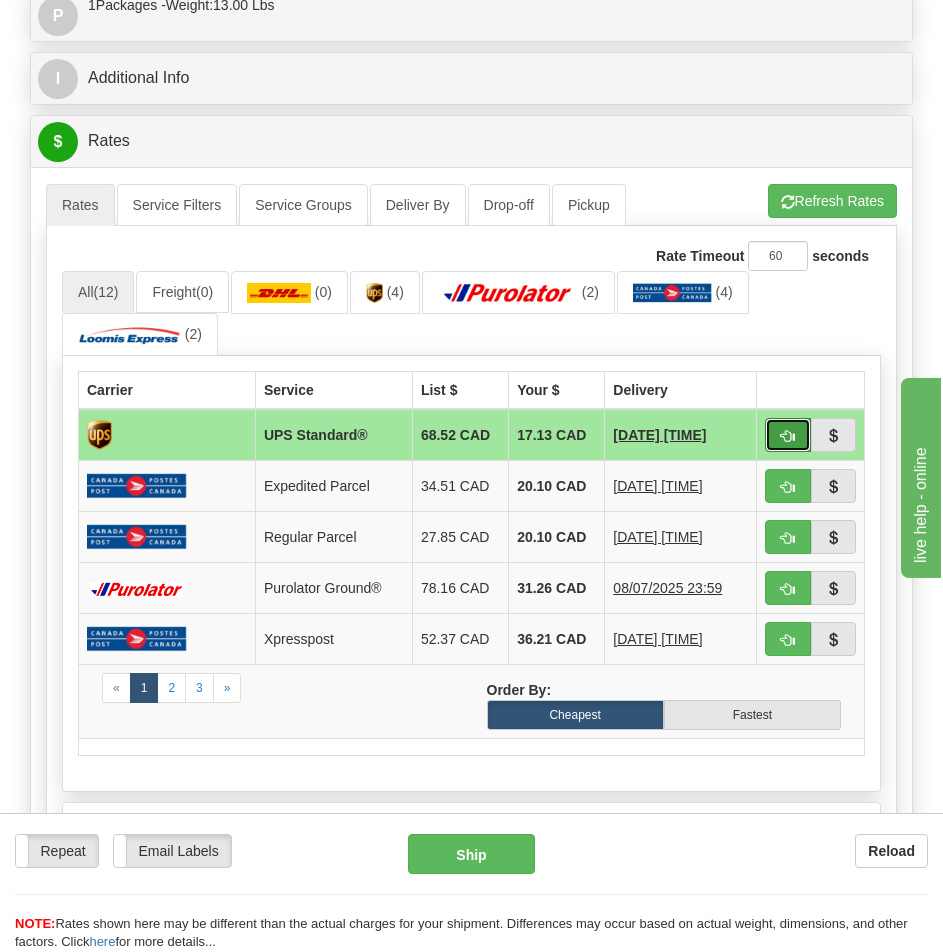 click at bounding box center (788, 436) 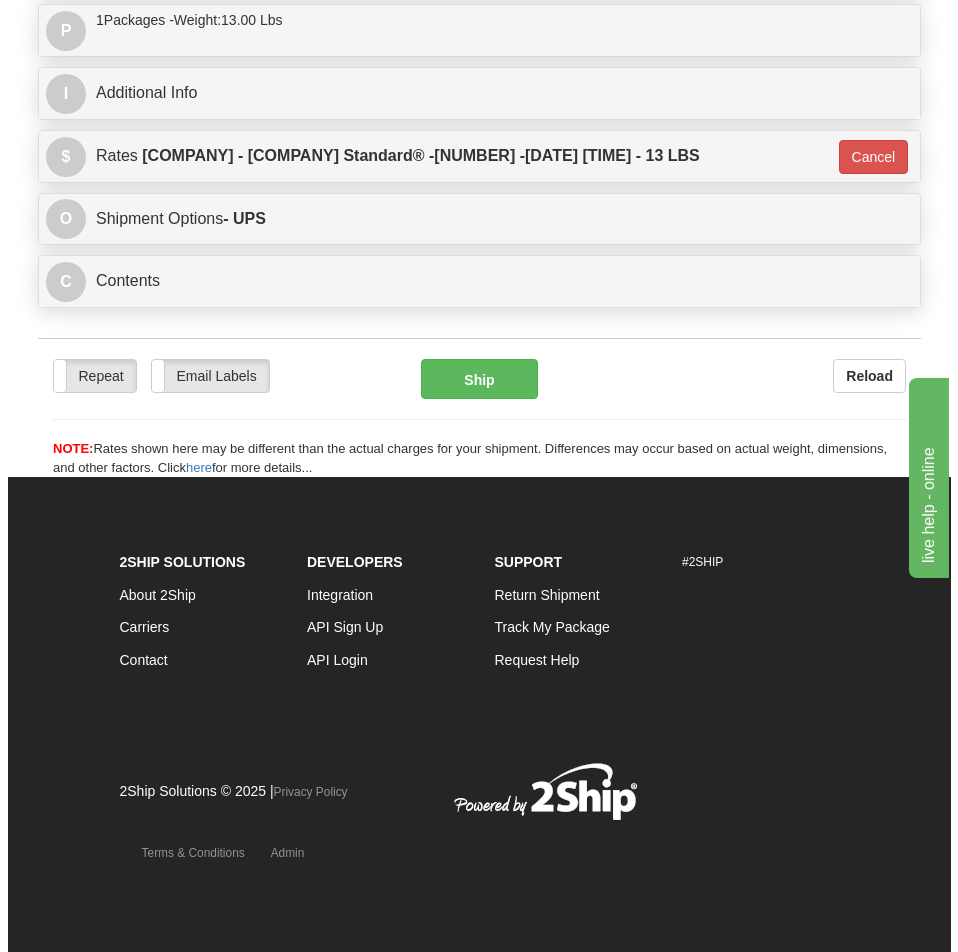 scroll, scrollTop: 1504, scrollLeft: 0, axis: vertical 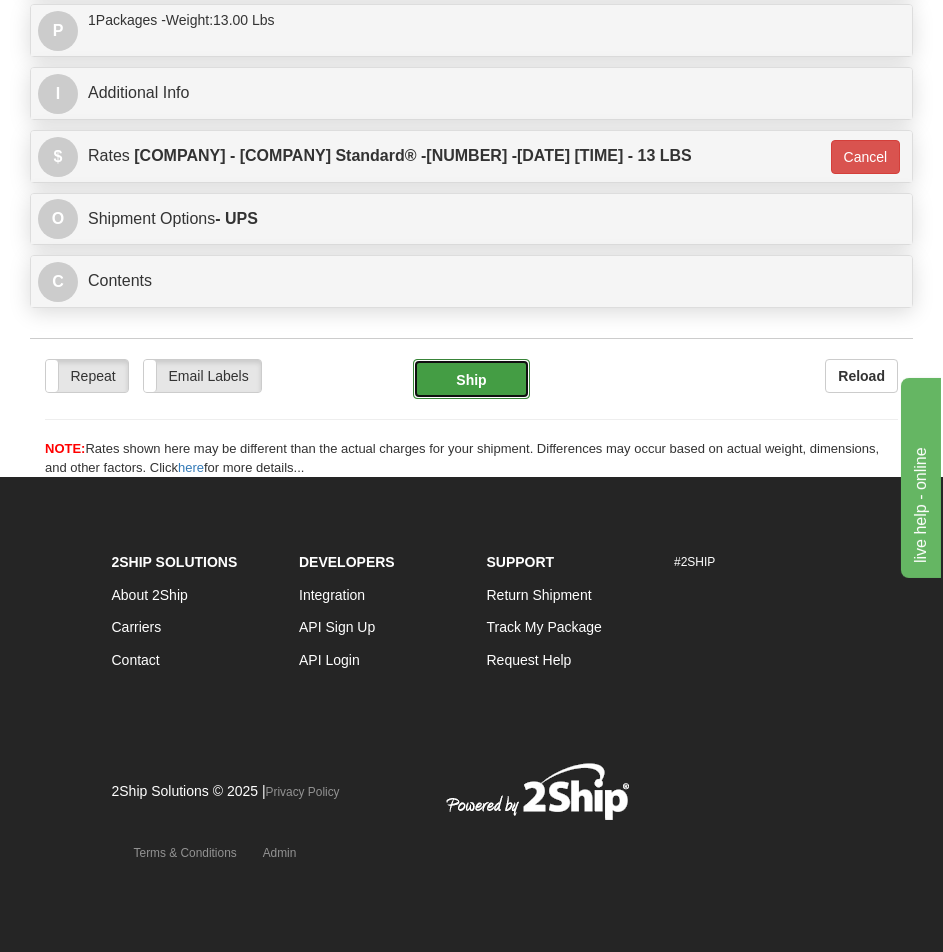 click on "Ship" at bounding box center [471, 379] 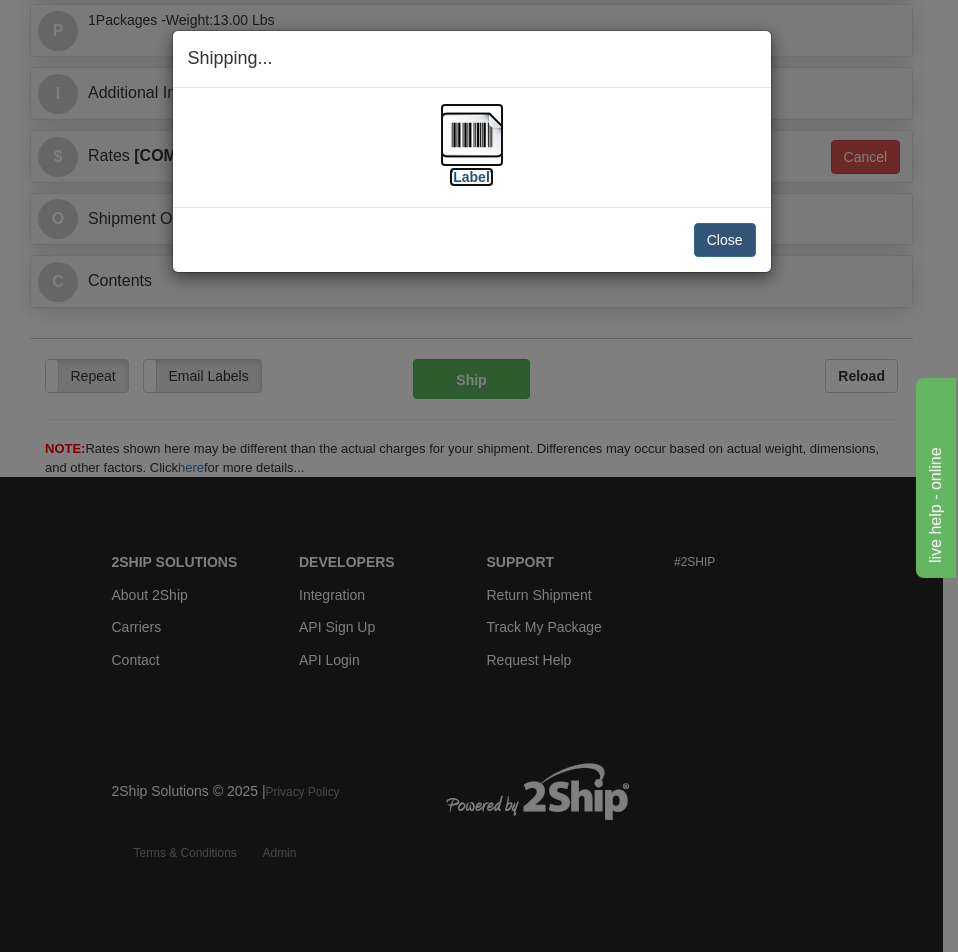 click at bounding box center (472, 135) 